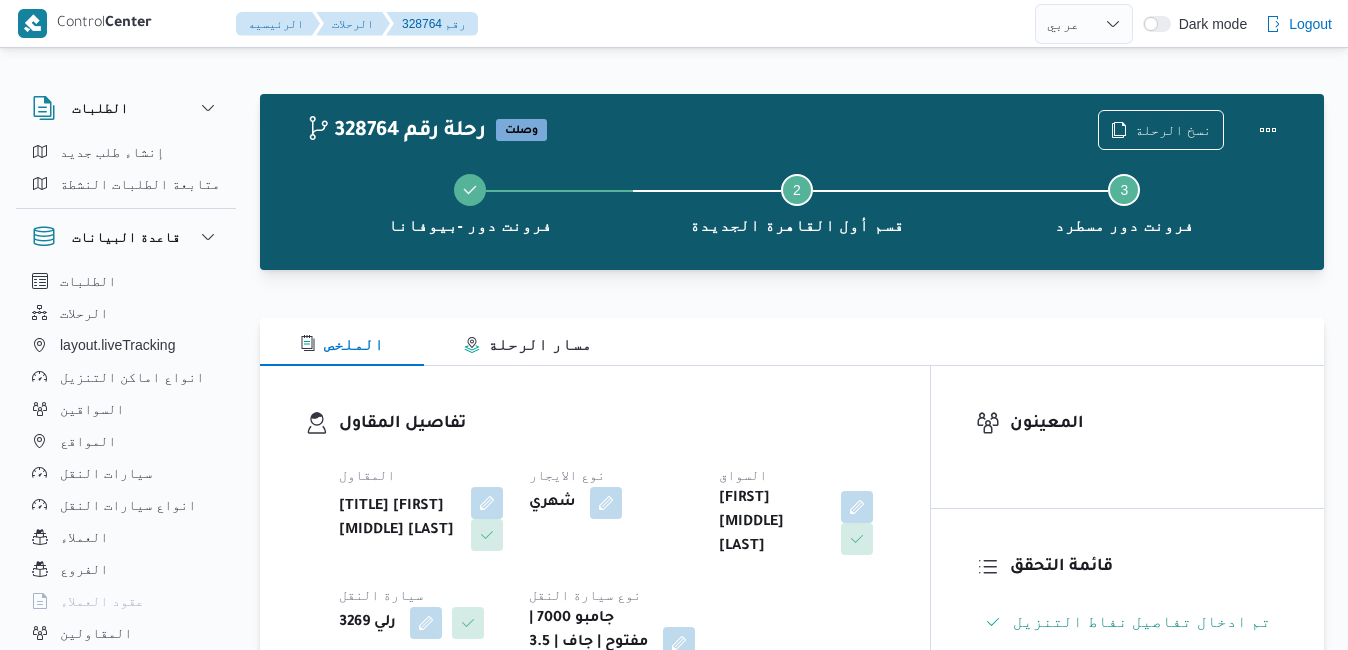 select on "ar" 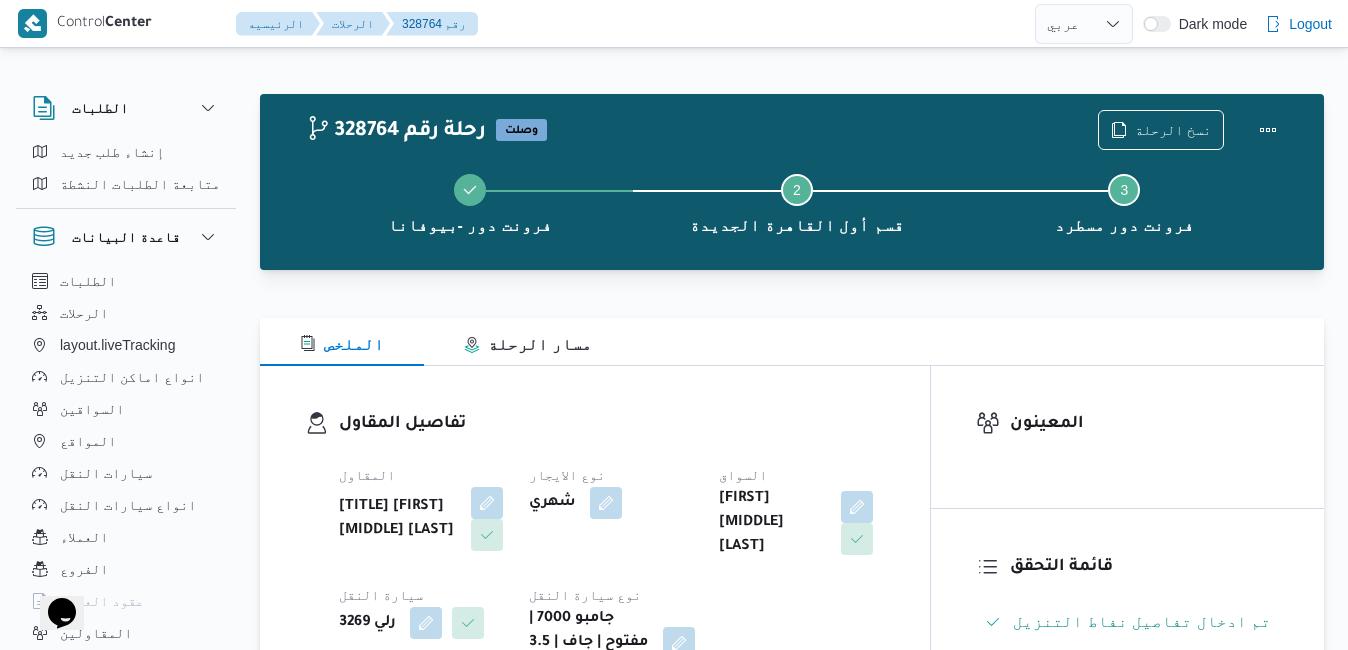 scroll, scrollTop: 0, scrollLeft: 0, axis: both 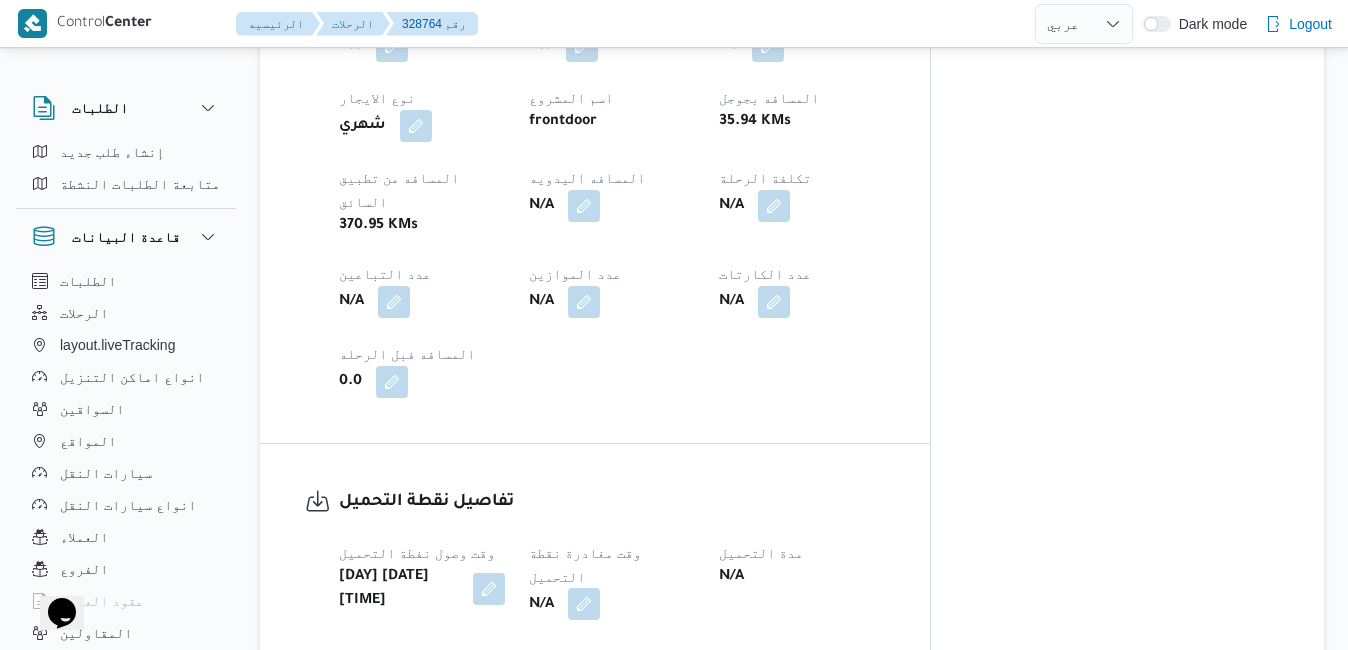 click at bounding box center [584, 604] 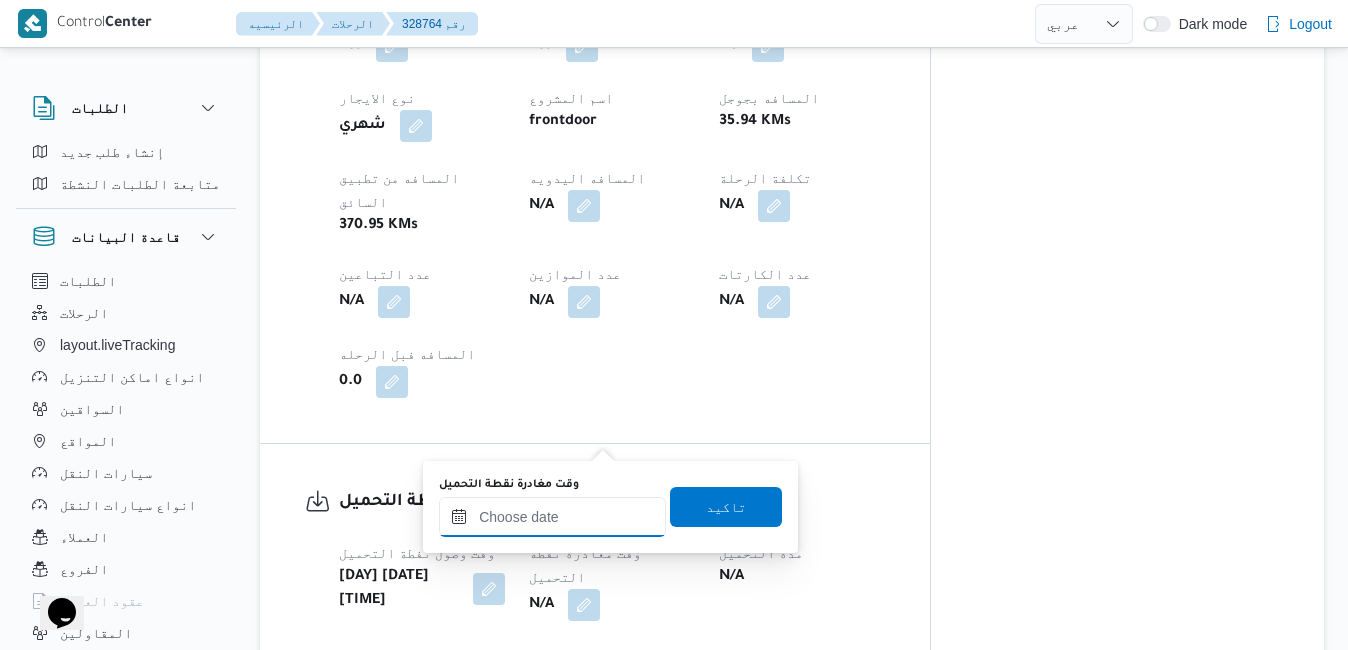 click on "وقت مغادرة نقطة التحميل" at bounding box center (552, 517) 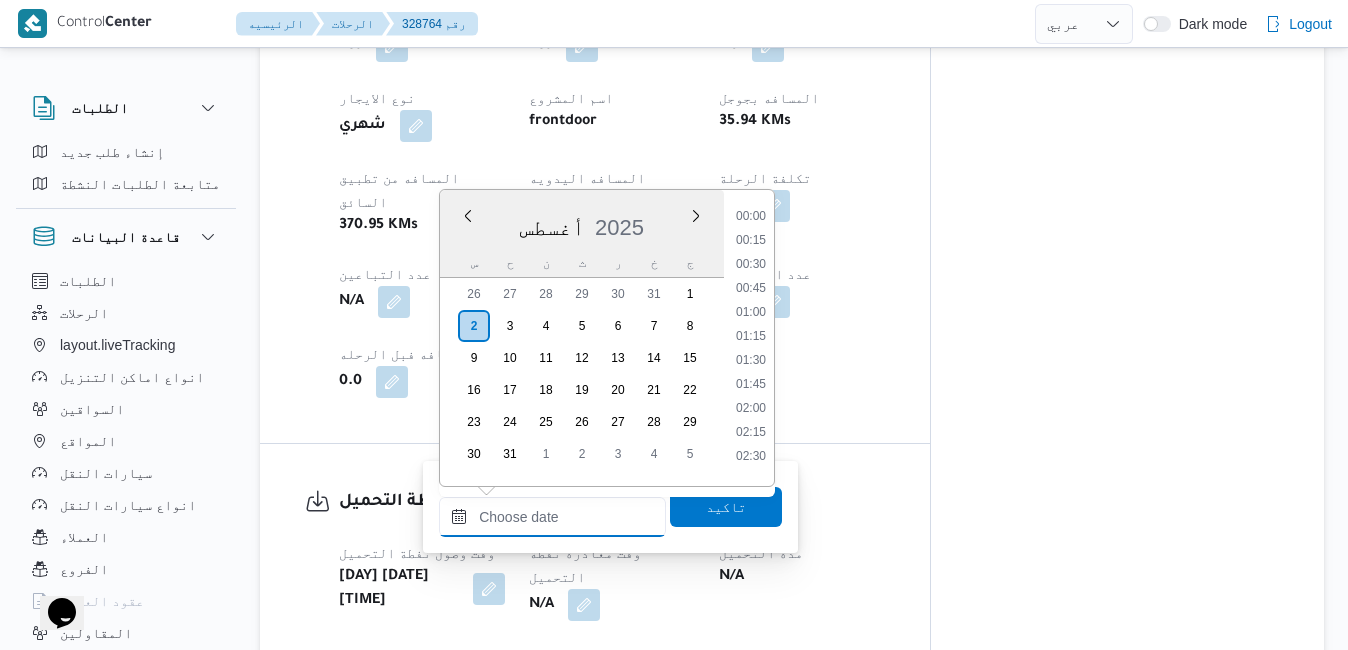 scroll, scrollTop: 1062, scrollLeft: 0, axis: vertical 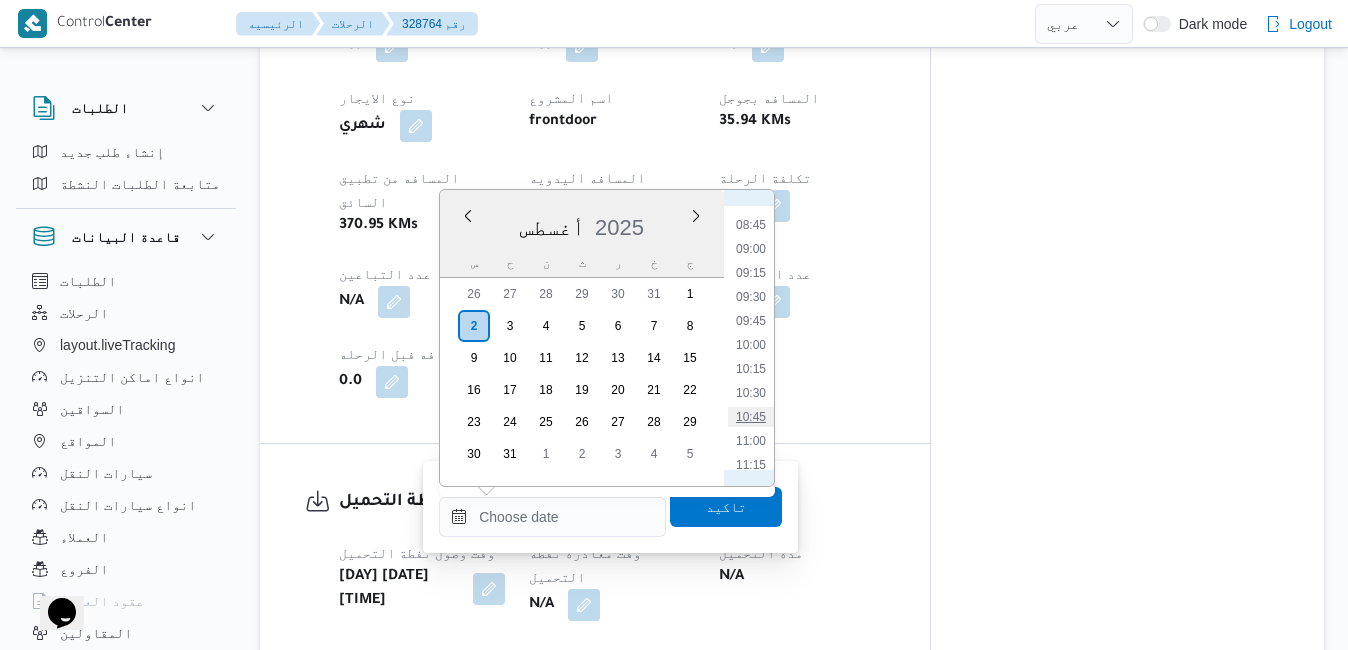click on "10:45" at bounding box center [751, 417] 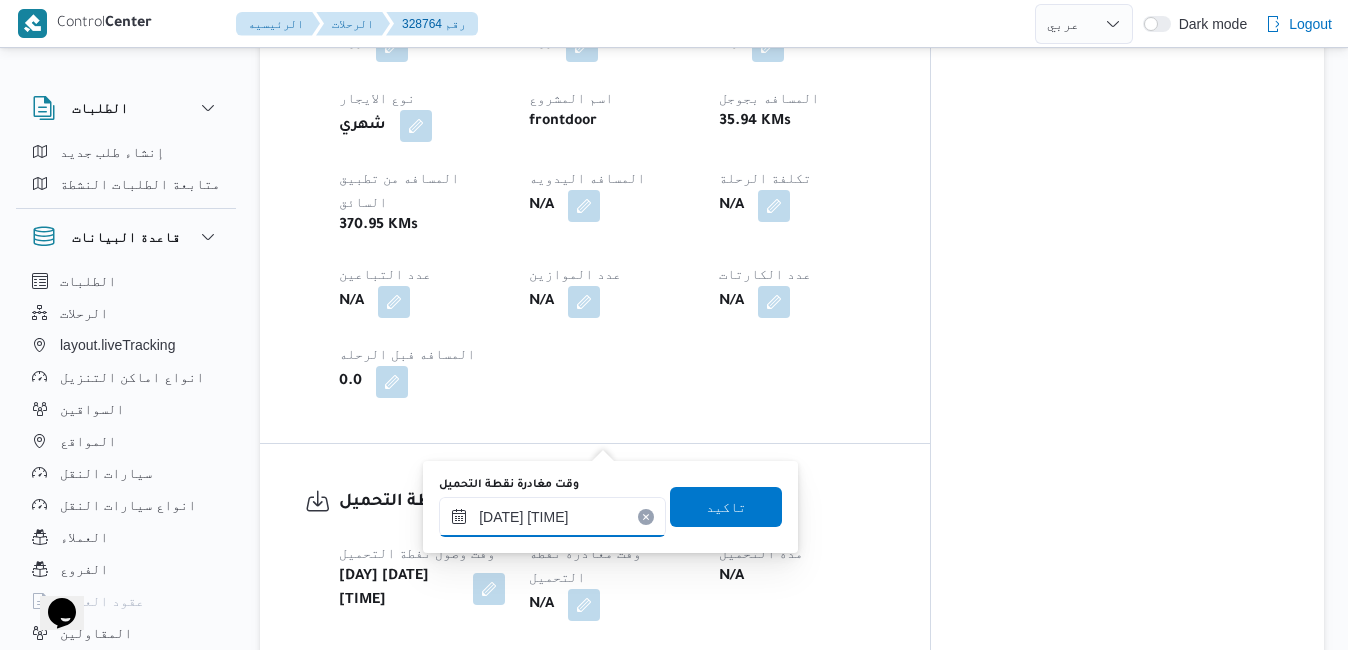click on "٠٢/٠٨/٢٠٢٥ ١٠:٤٥" at bounding box center (552, 517) 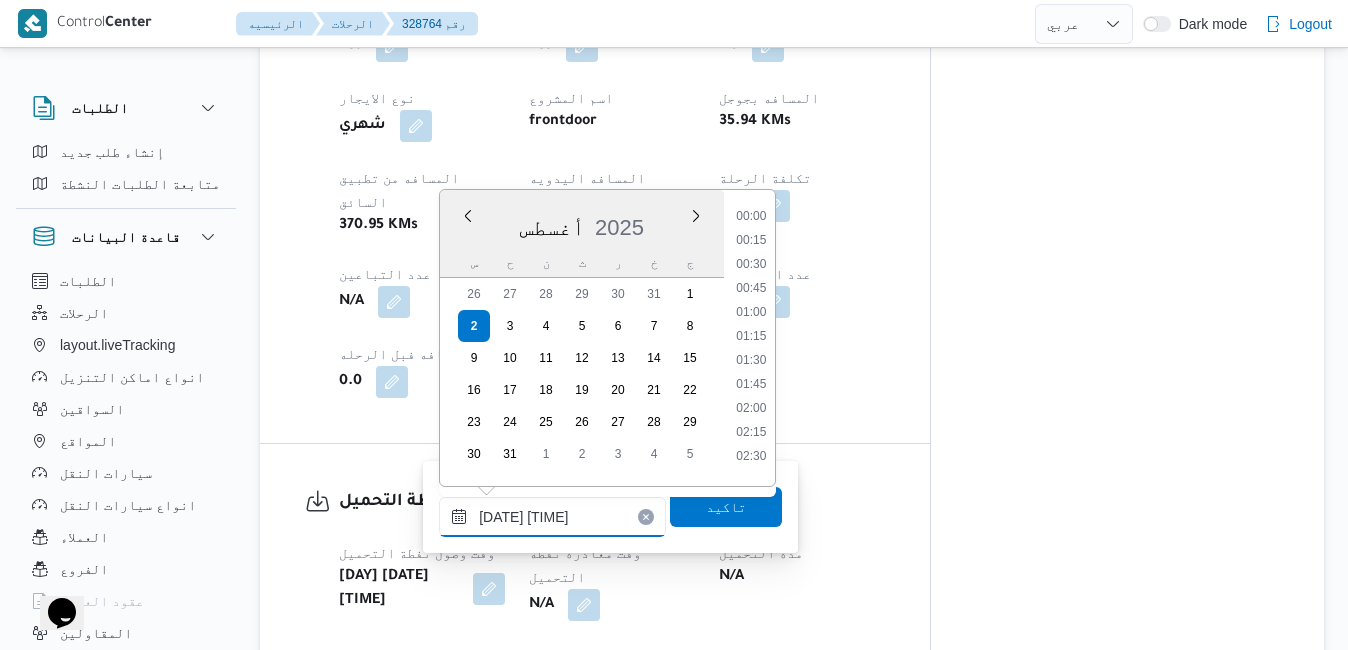 click on "٠٢/٠٨/٢٠٢٥ ١٠:٤٥" at bounding box center (552, 517) 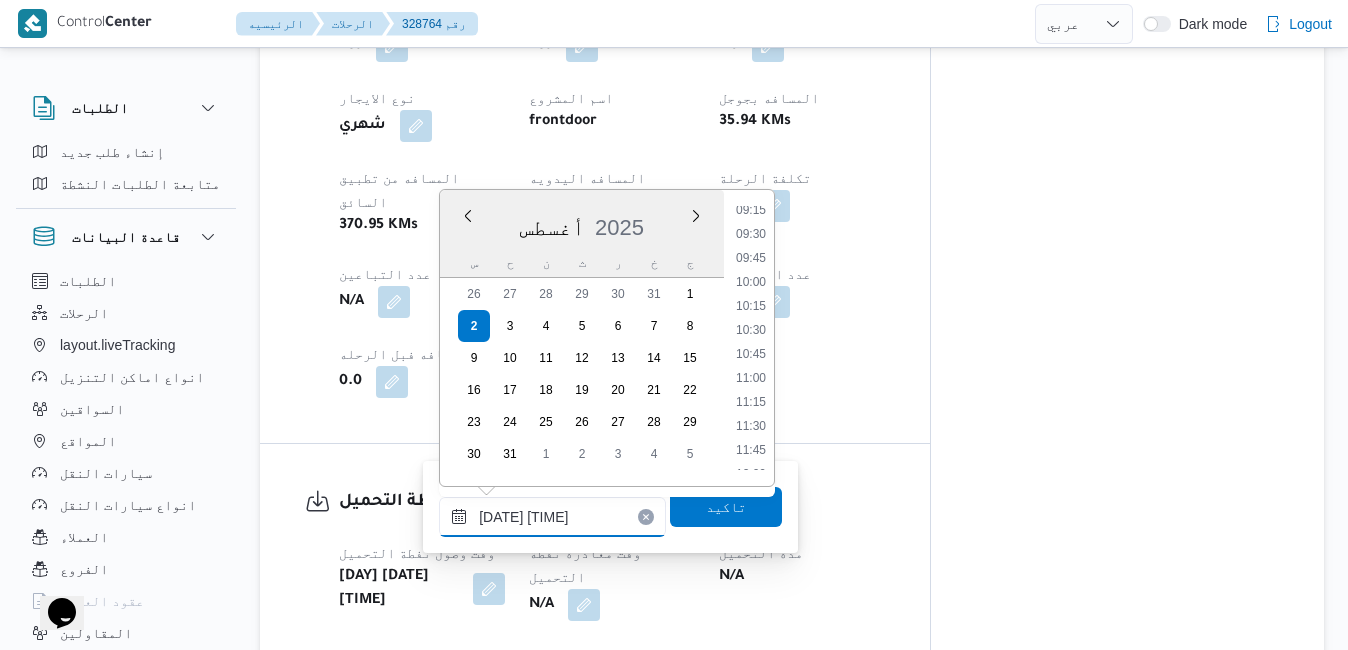 type on "٠٢/٠٨/٢٠٢٥ ١٠:40" 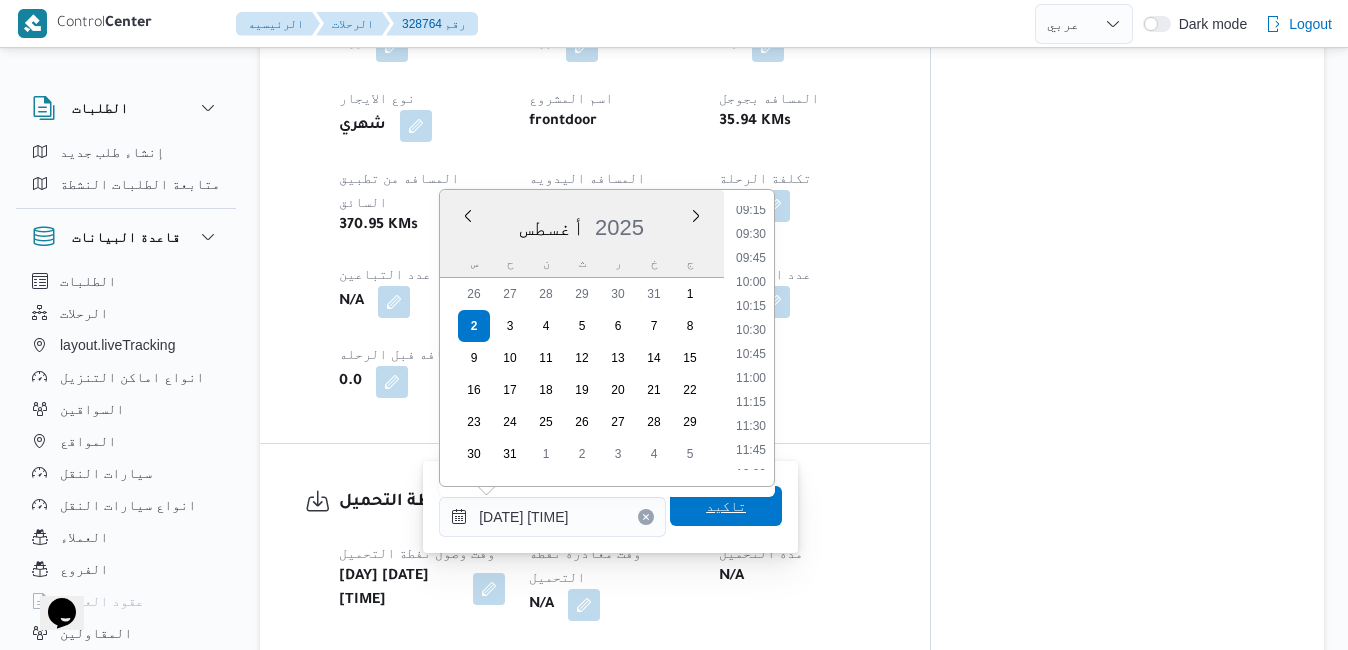 click on "تاكيد" at bounding box center (726, 506) 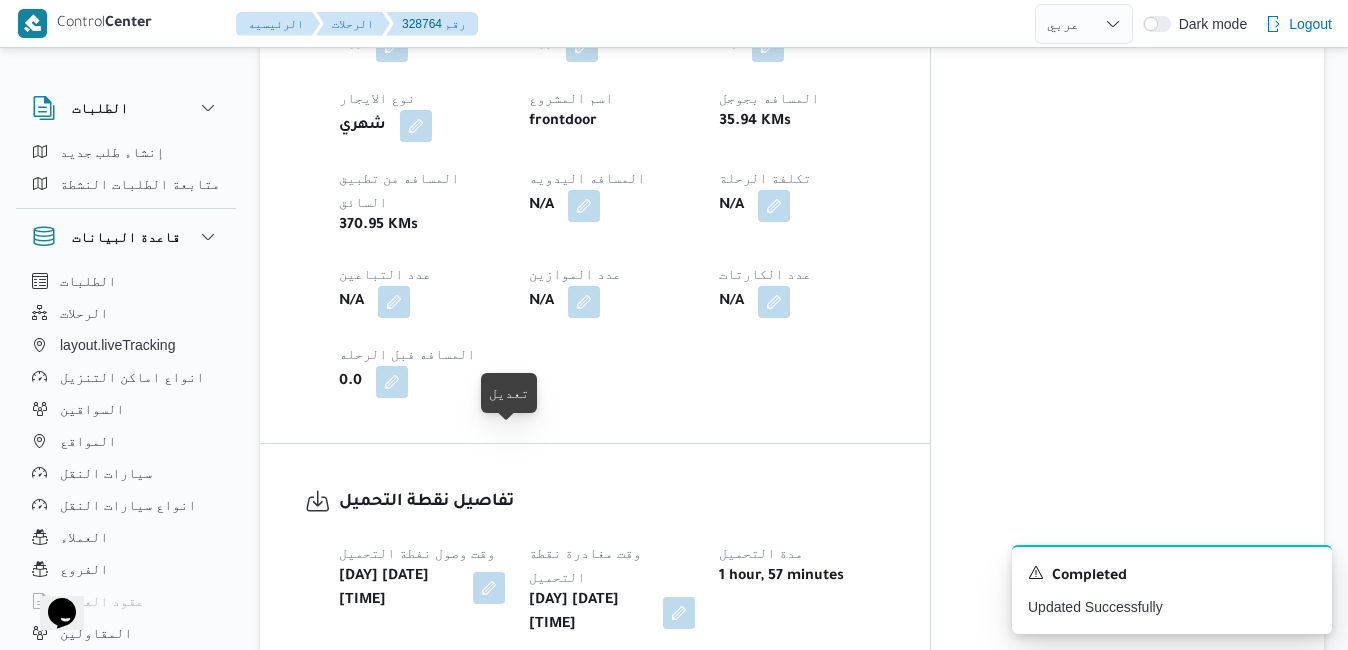 click at bounding box center [489, 588] 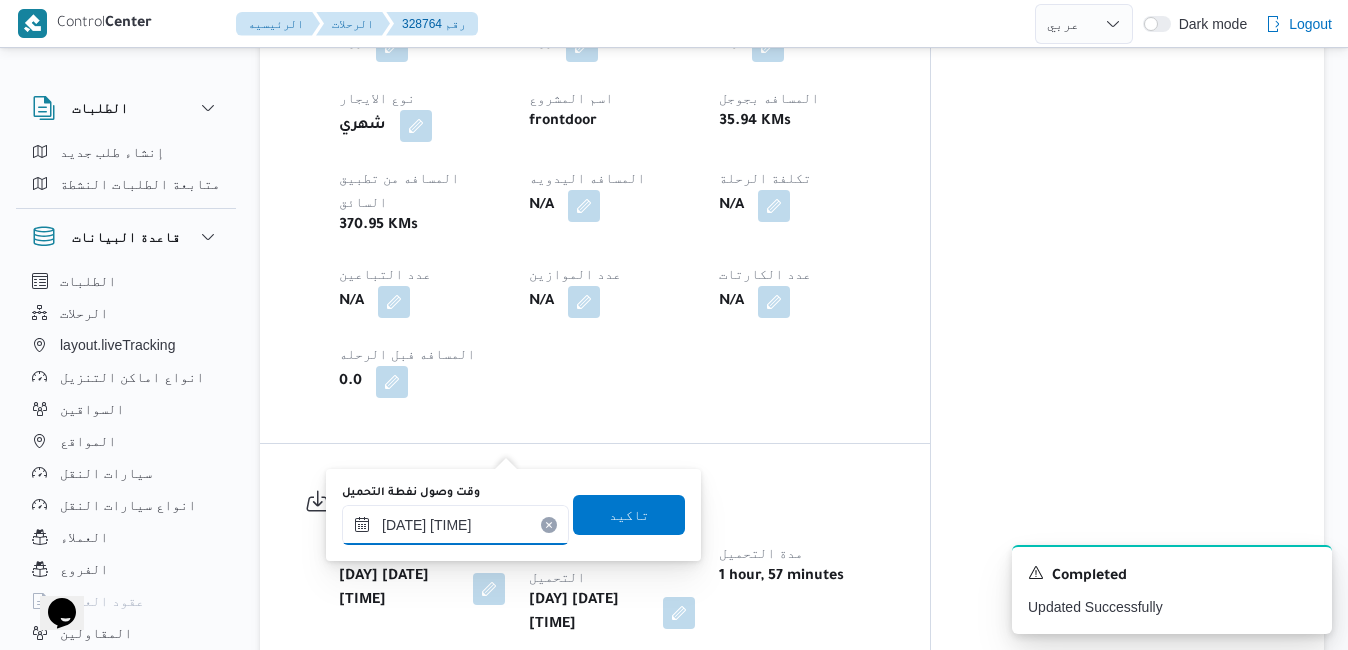 click on "٠٢/٠٨/٢٠٢٥ ٠٨:٤٢" at bounding box center (455, 525) 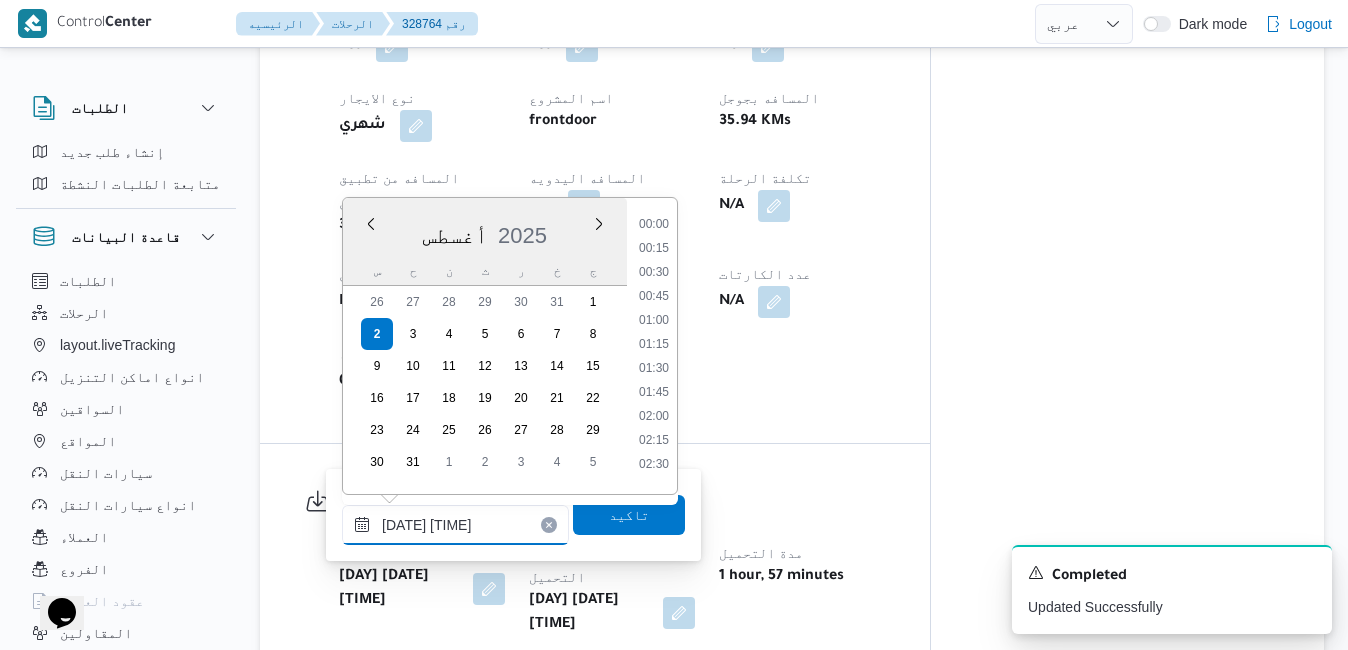scroll, scrollTop: 678, scrollLeft: 0, axis: vertical 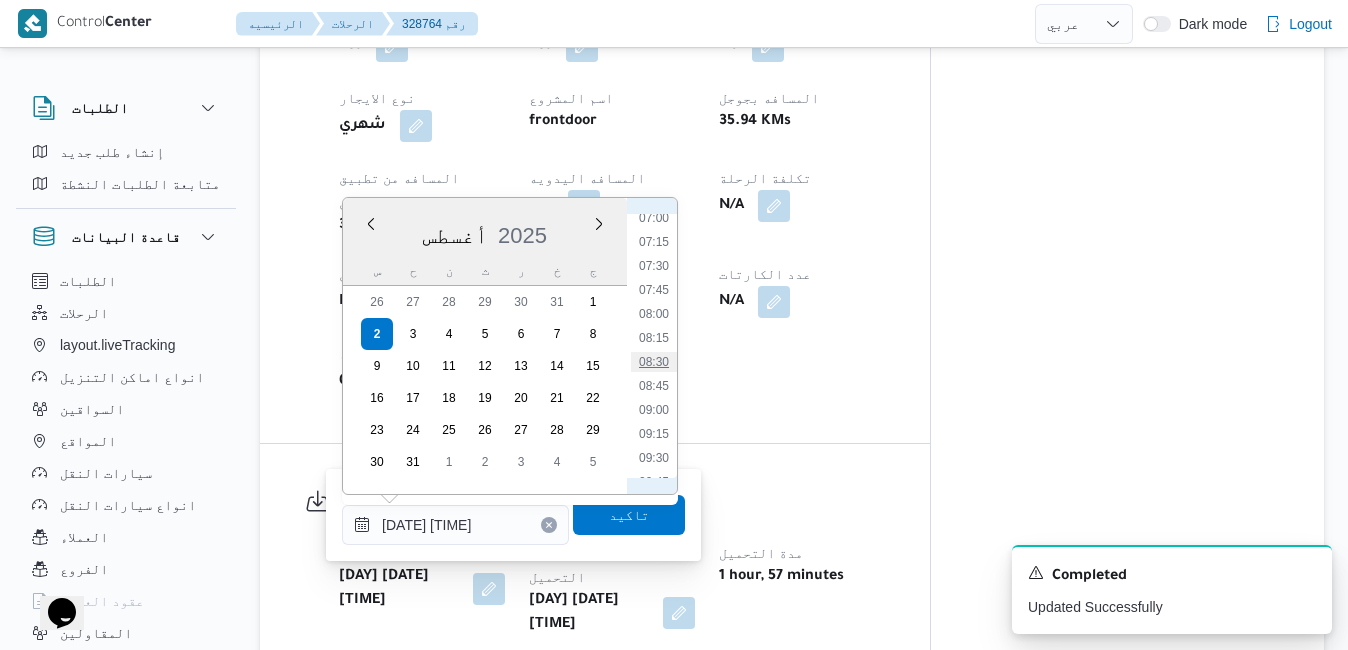 click on "08:30" at bounding box center [654, 362] 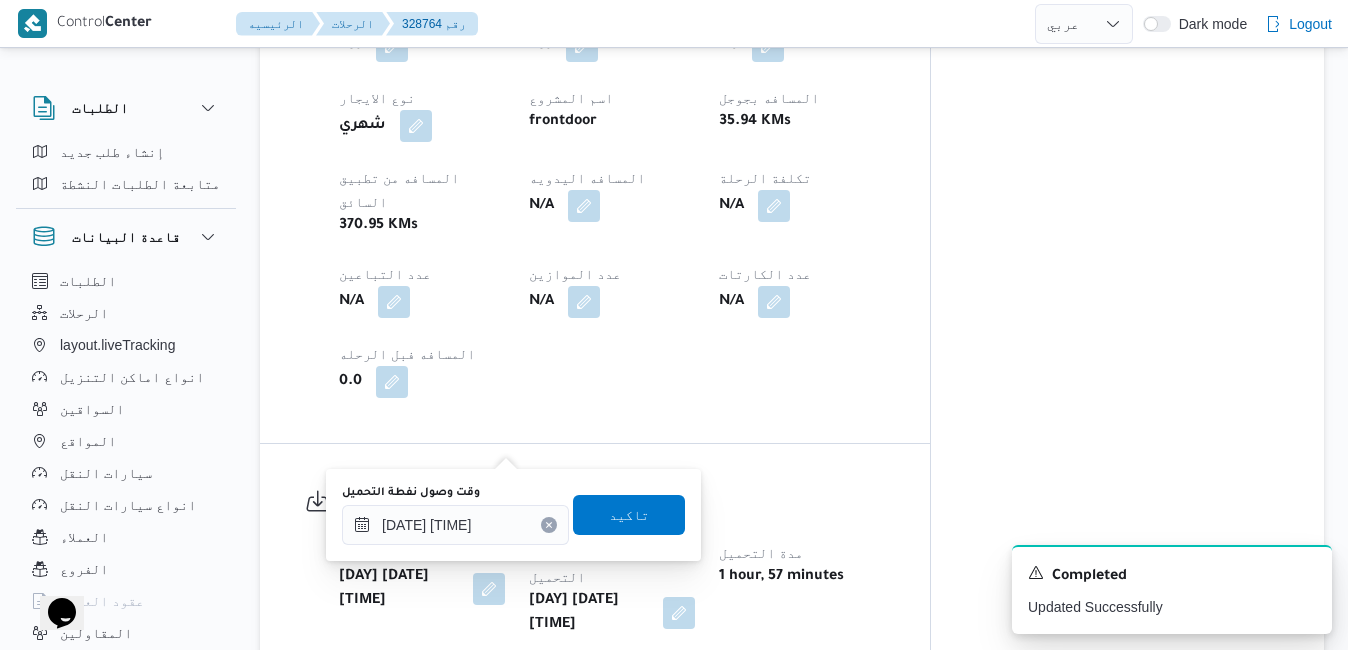 type on "٠٢/٠٨/٢٠٢٥ ٠٨:٤٢" 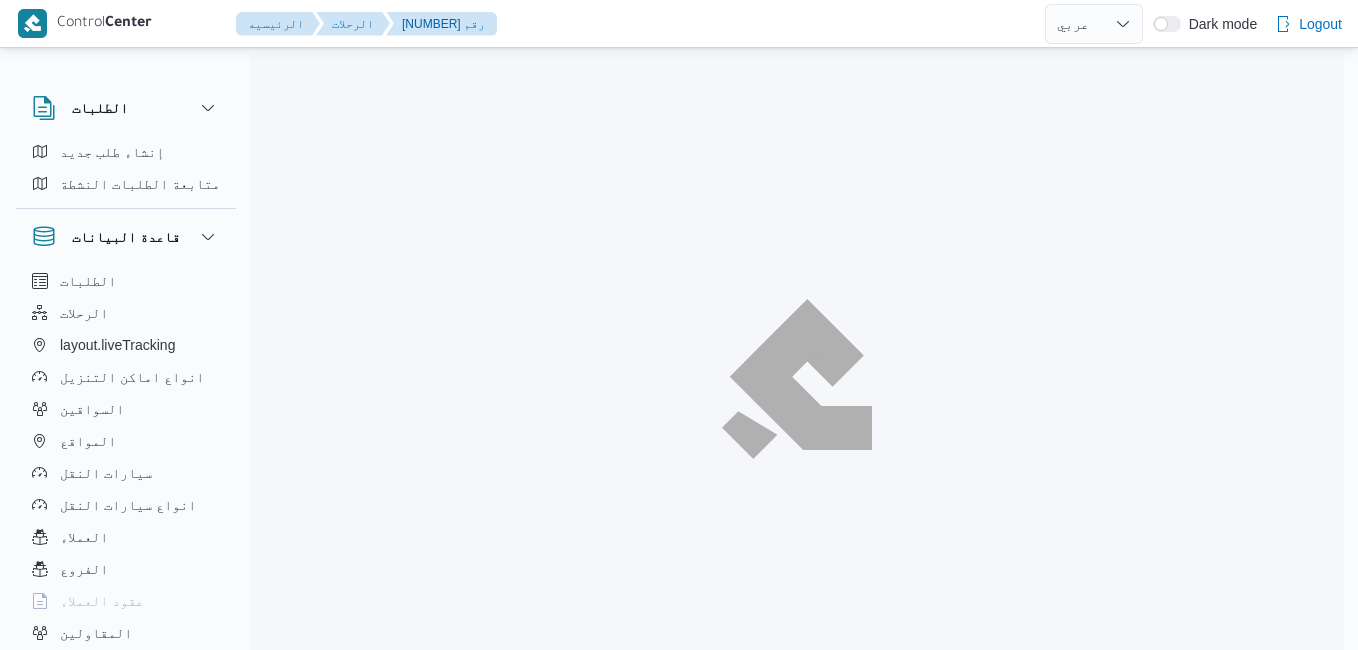 select on "ar" 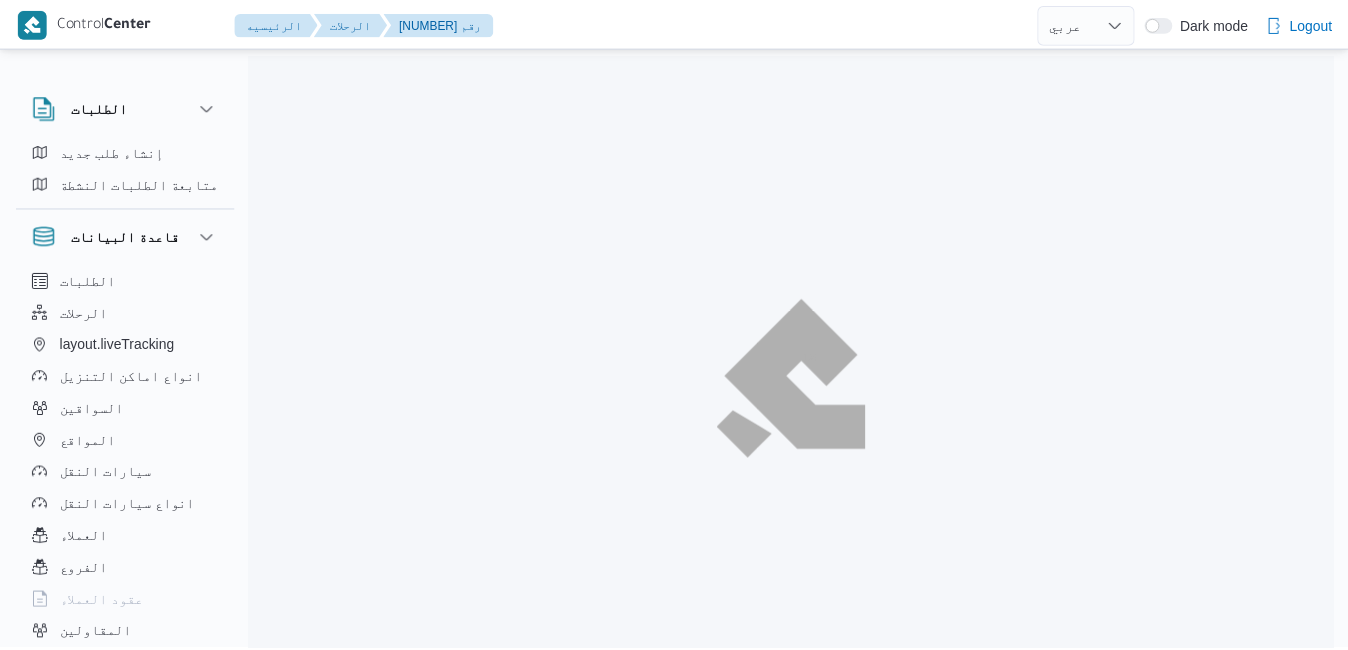 scroll, scrollTop: 0, scrollLeft: 0, axis: both 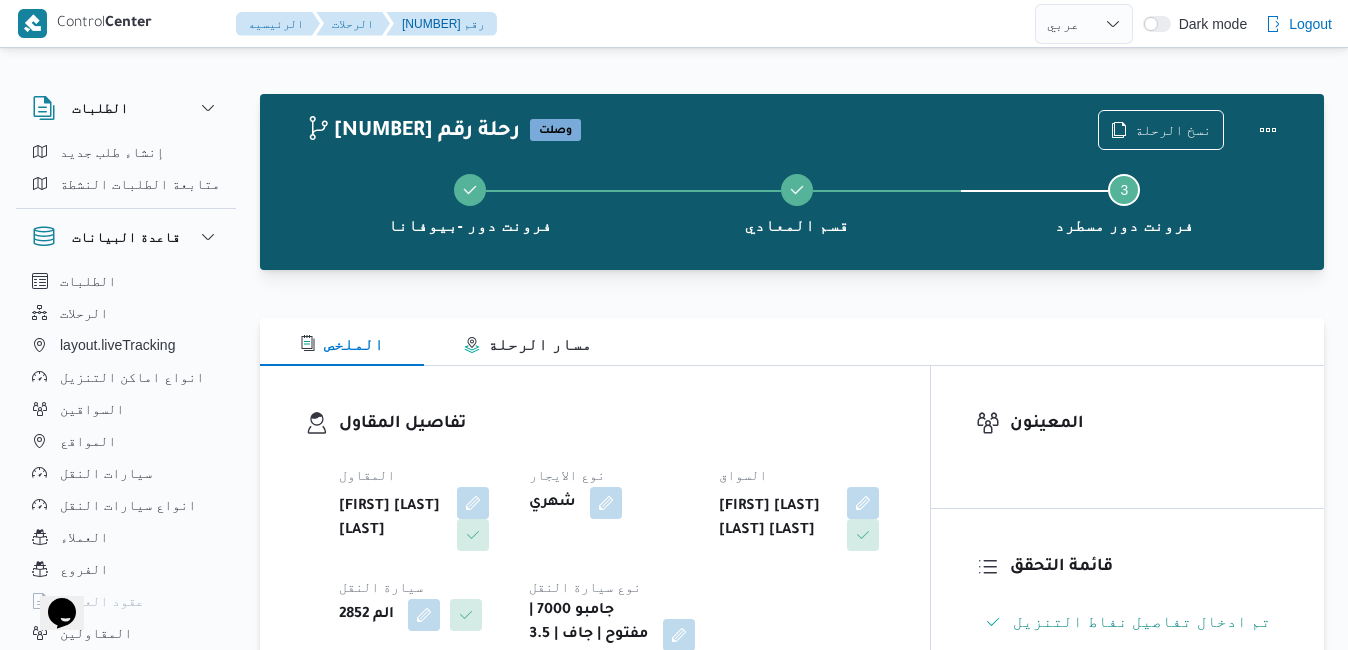 click on "تفاصيل المقاول" at bounding box center [612, 424] 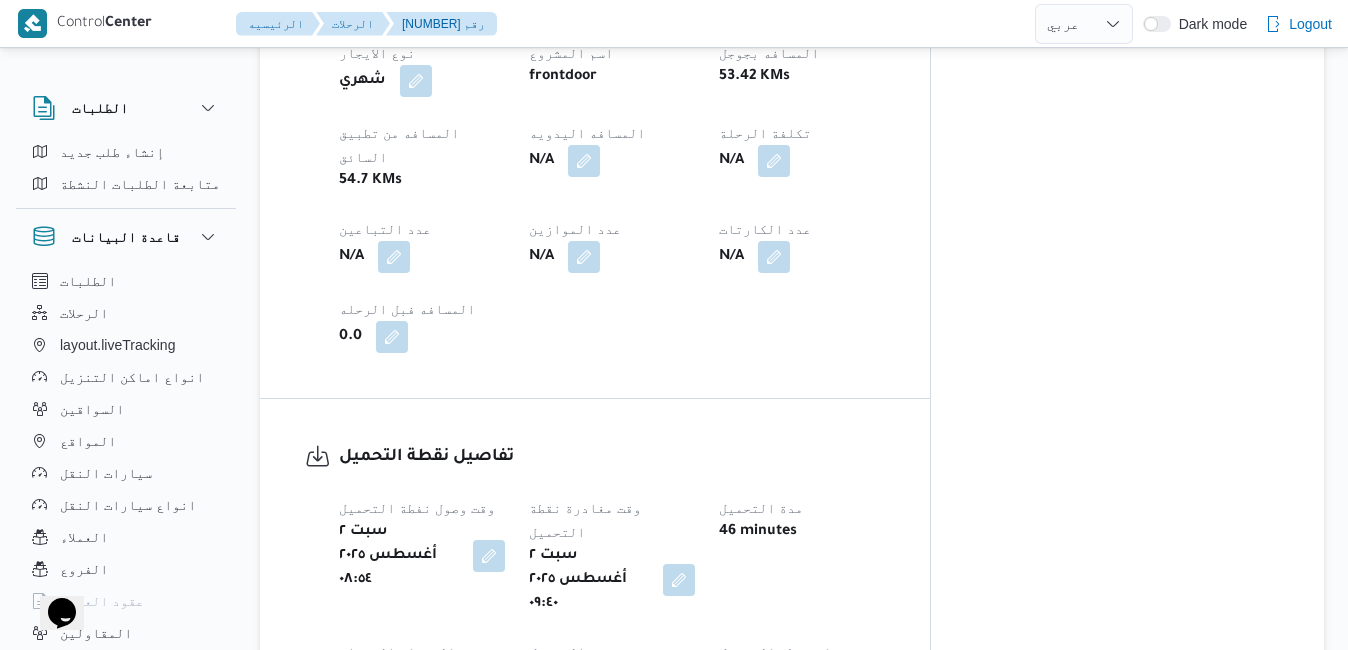 scroll, scrollTop: 1120, scrollLeft: 0, axis: vertical 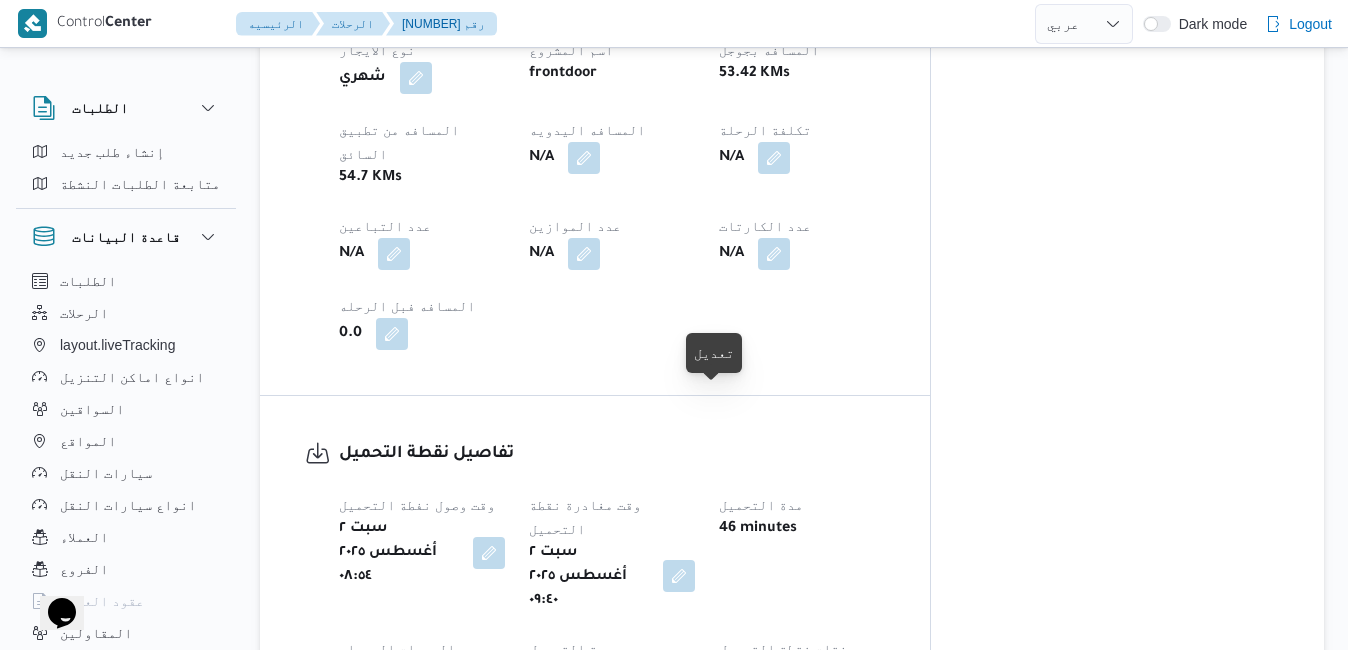 click at bounding box center (679, 576) 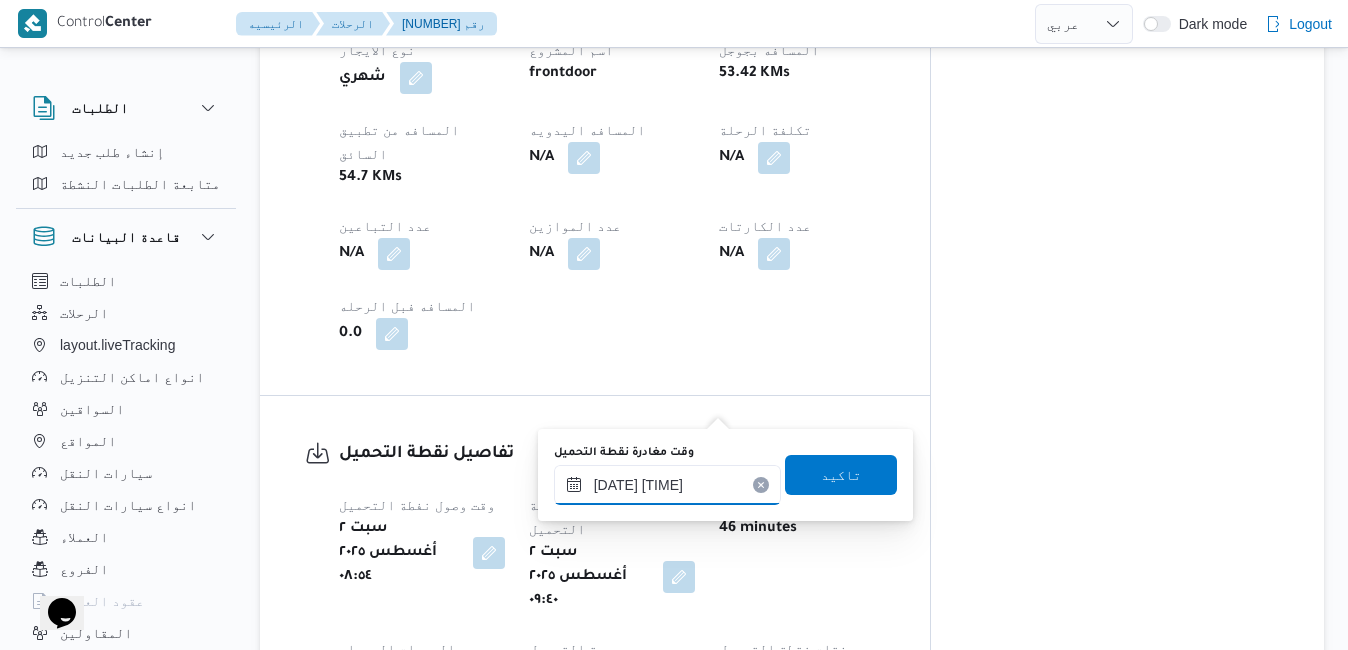 click on "٠٢/٠٨/٢٠٢٥ ٠٩:٤٠" at bounding box center (667, 485) 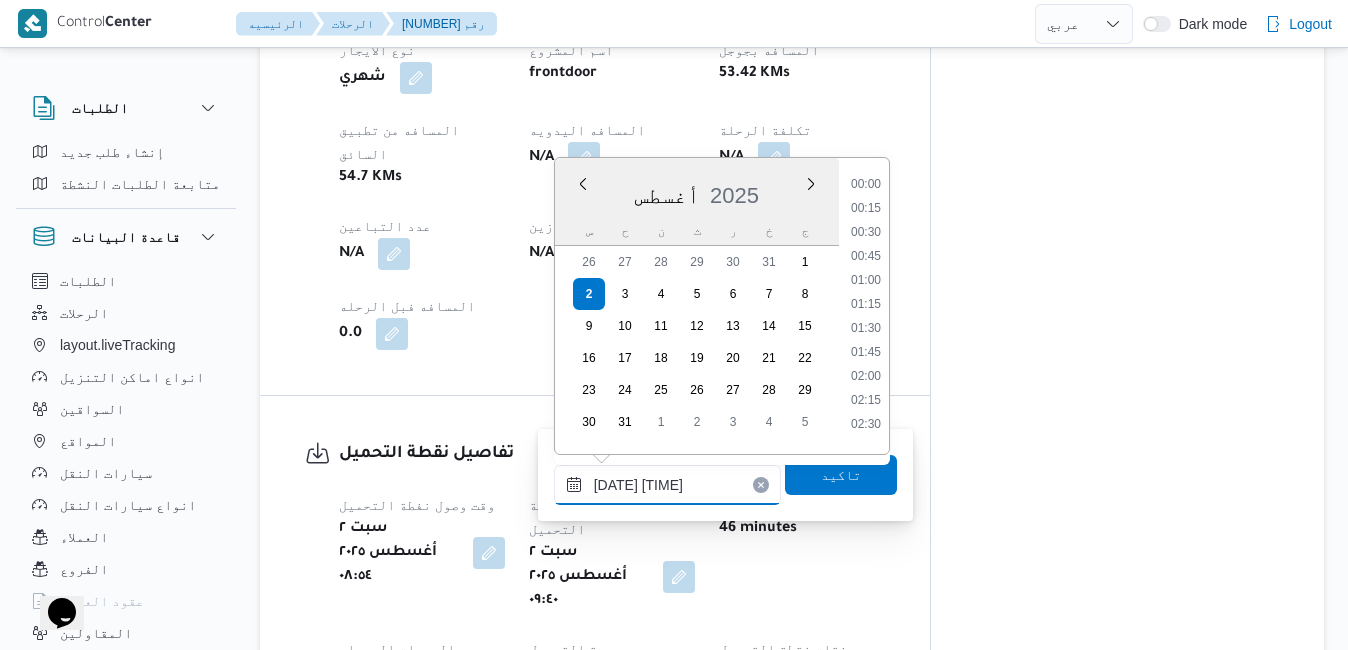 scroll, scrollTop: 774, scrollLeft: 0, axis: vertical 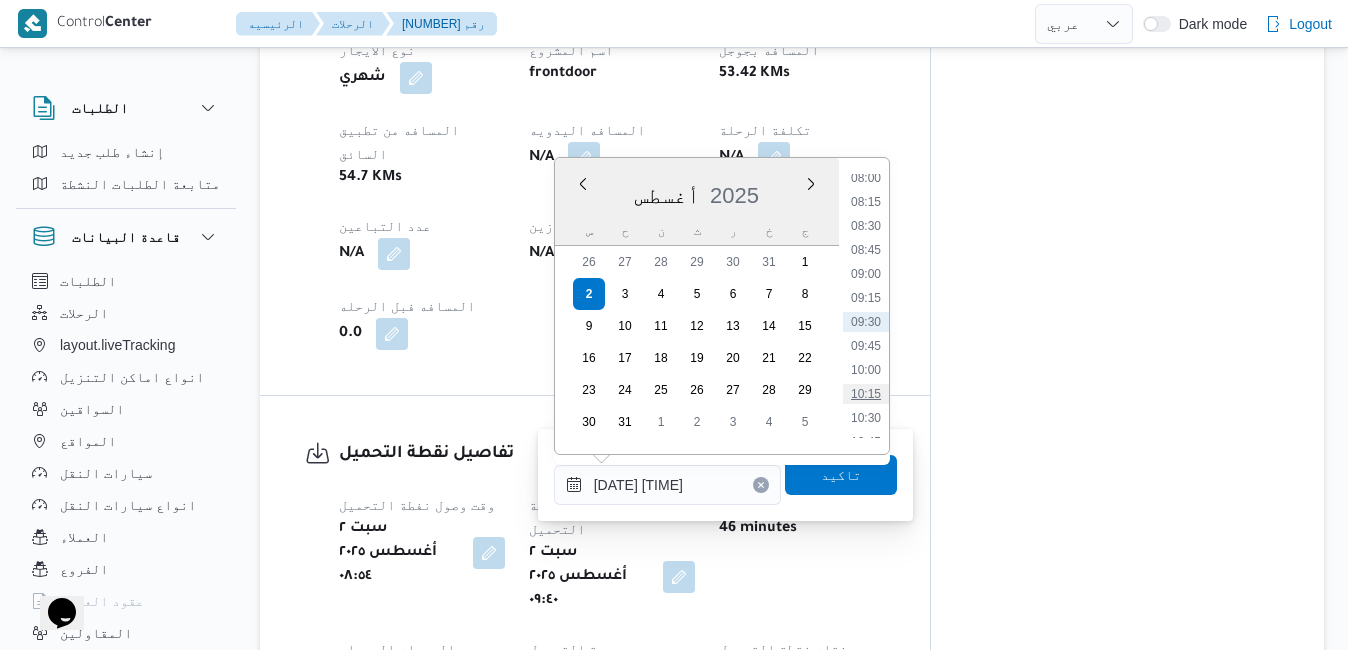 click on "10:15" at bounding box center (866, 394) 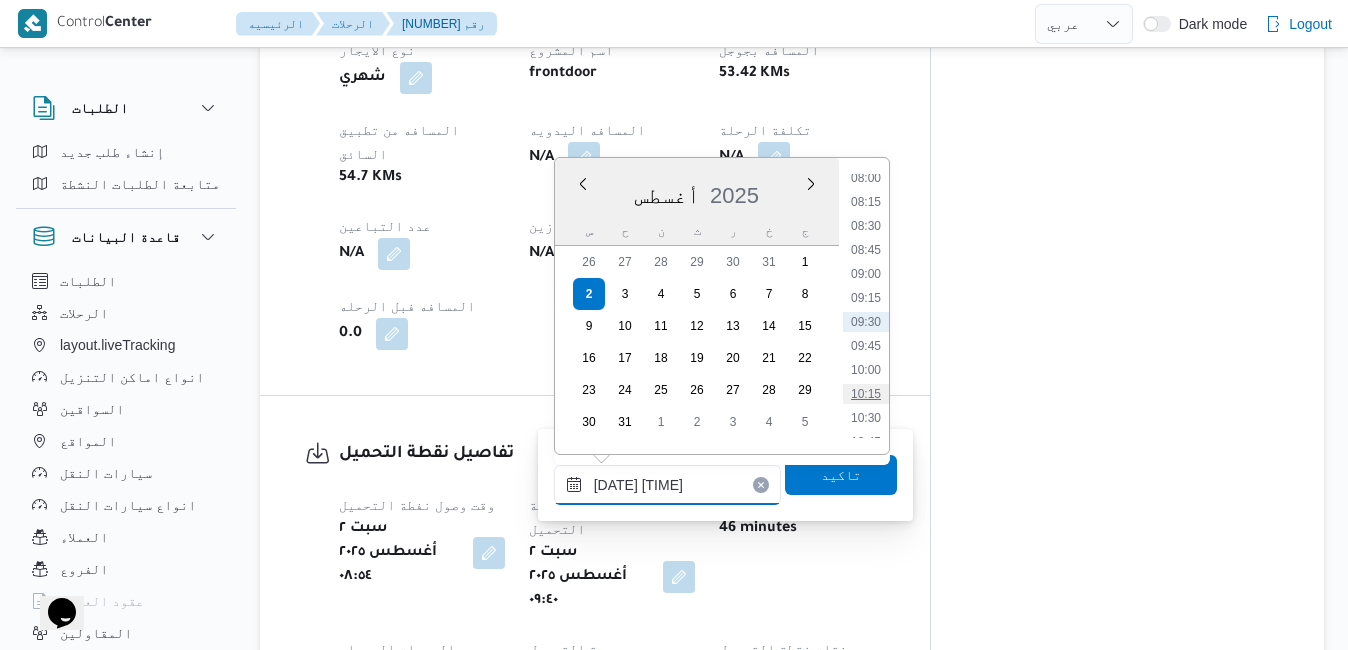 type on "٠٢/٠٨/٢٠٢٥ ١٠:١٥" 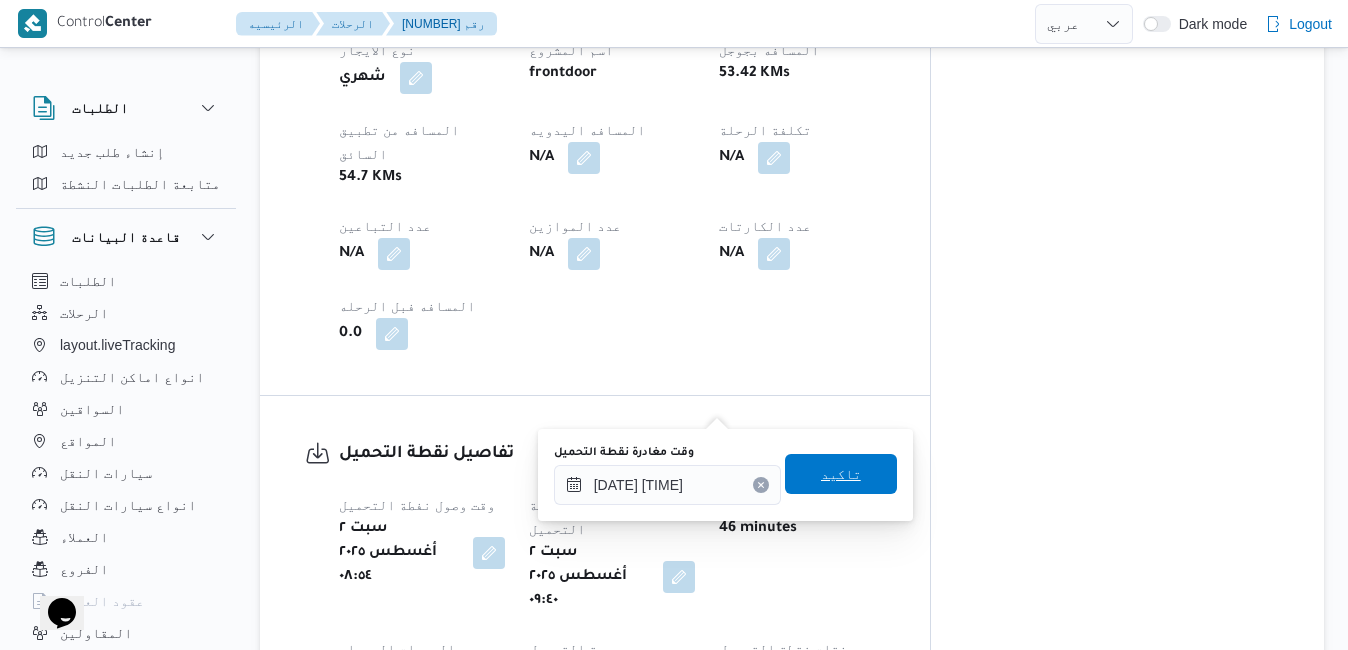 click on "تاكيد" at bounding box center [841, 474] 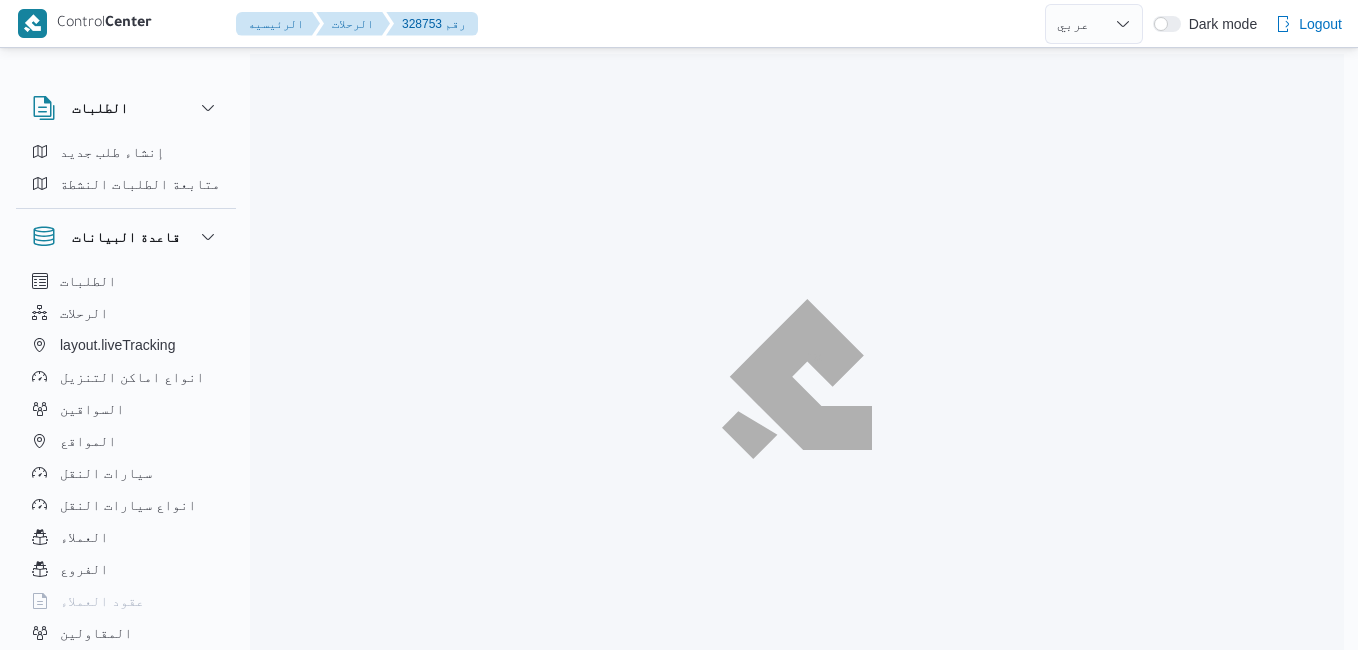 select on "ar" 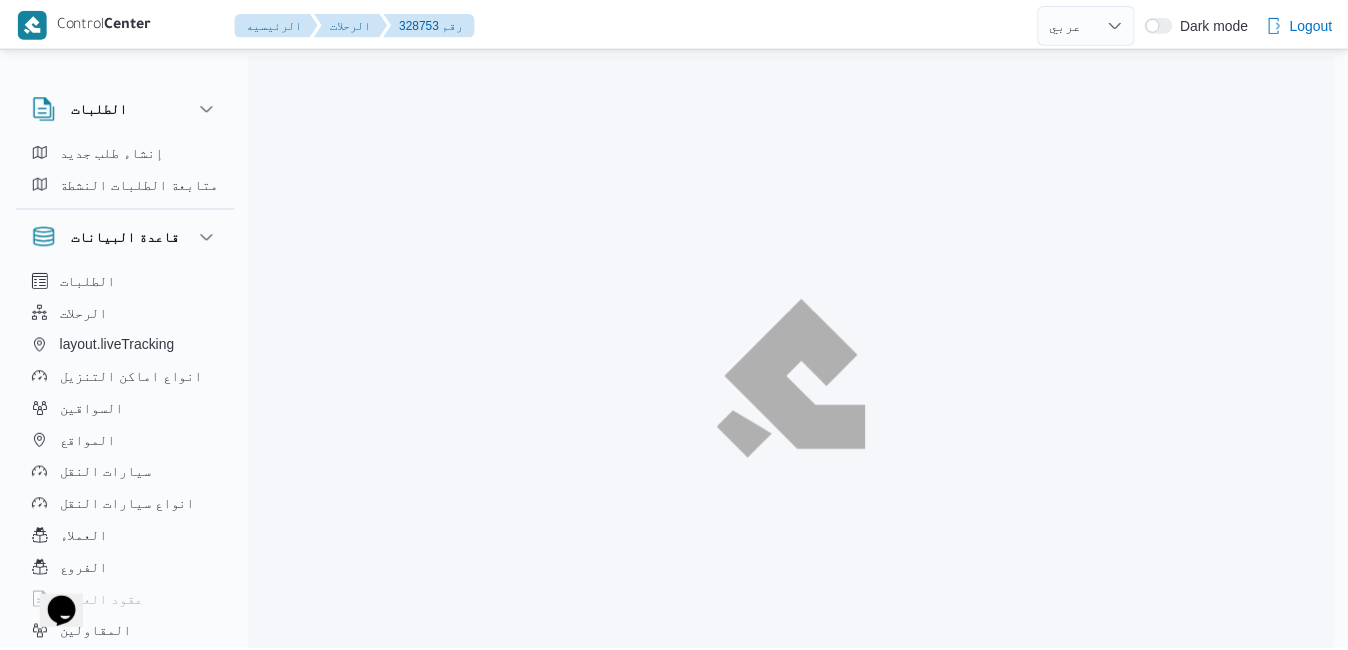 scroll, scrollTop: 0, scrollLeft: 0, axis: both 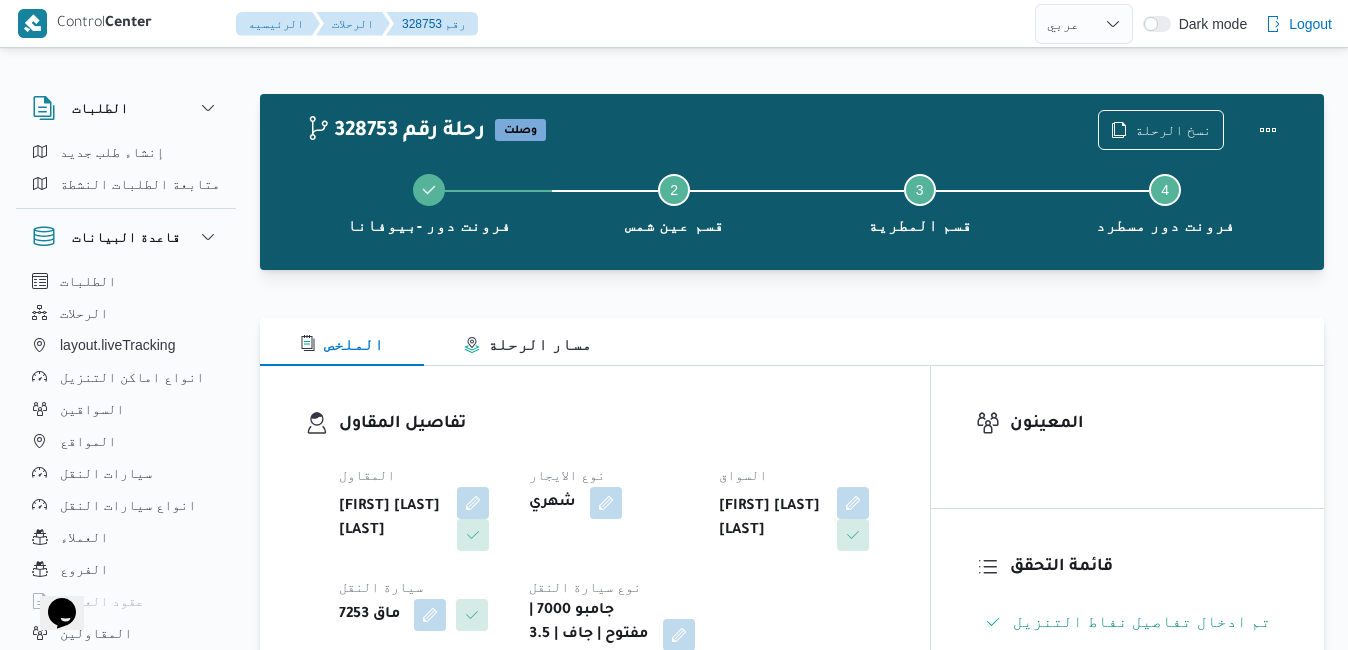 click on "تفاصيل المقاول المقاول محمد صلاح عبداللطيف الشريف نوع الايجار شهري السواق محمود جمال حسيني محمد سيارة النقل ماق 7253 نوع سيارة النقل جامبو 7000 | مفتوح | جاف | 3.5 طن" at bounding box center [612, 541] 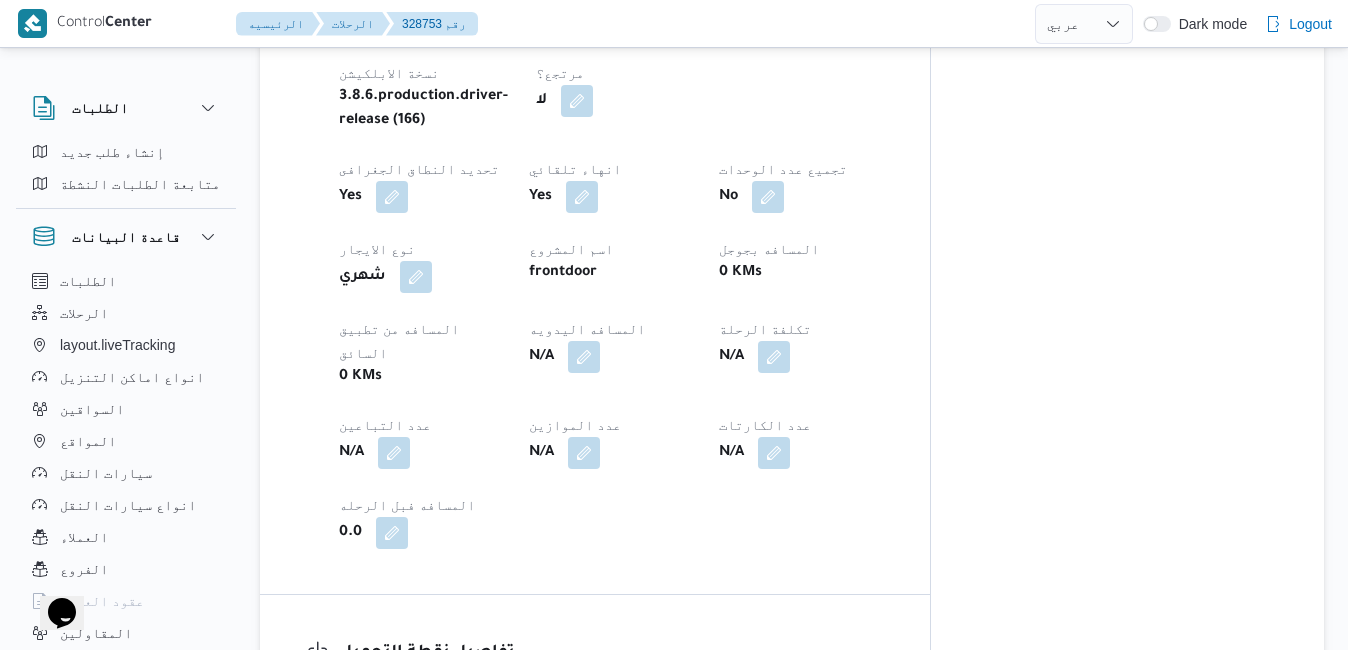 scroll, scrollTop: 1120, scrollLeft: 0, axis: vertical 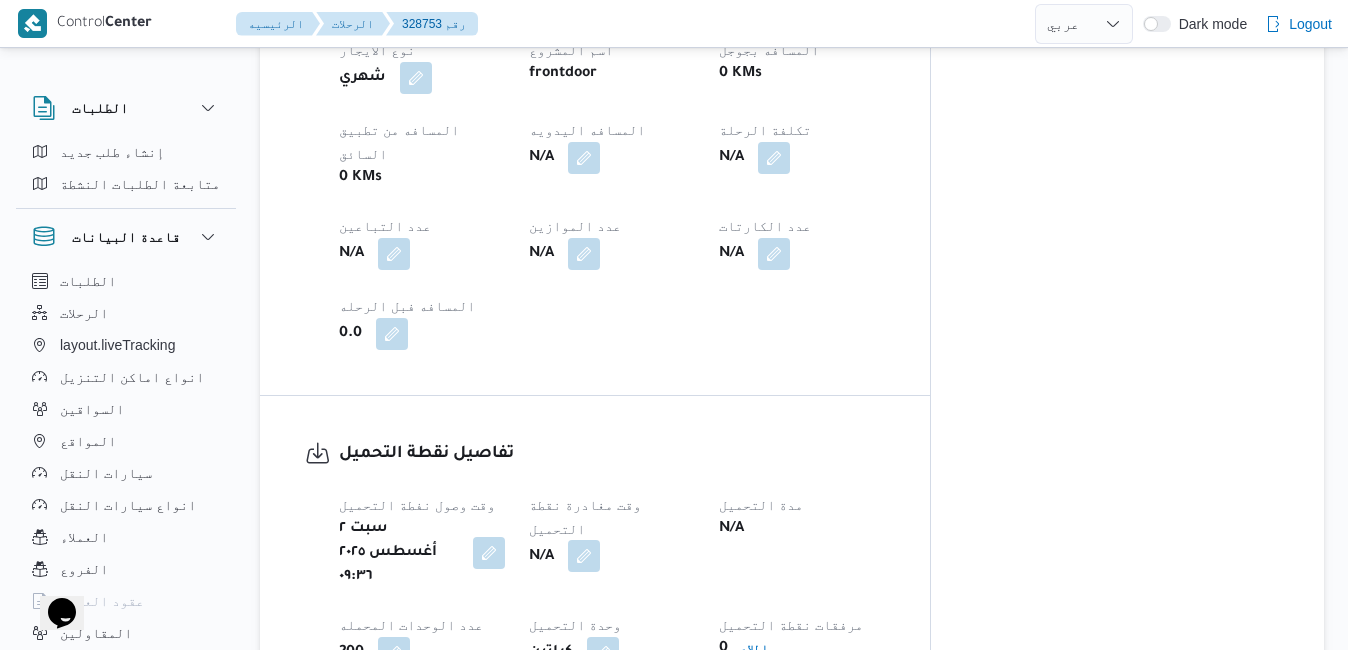 click at bounding box center [584, 556] 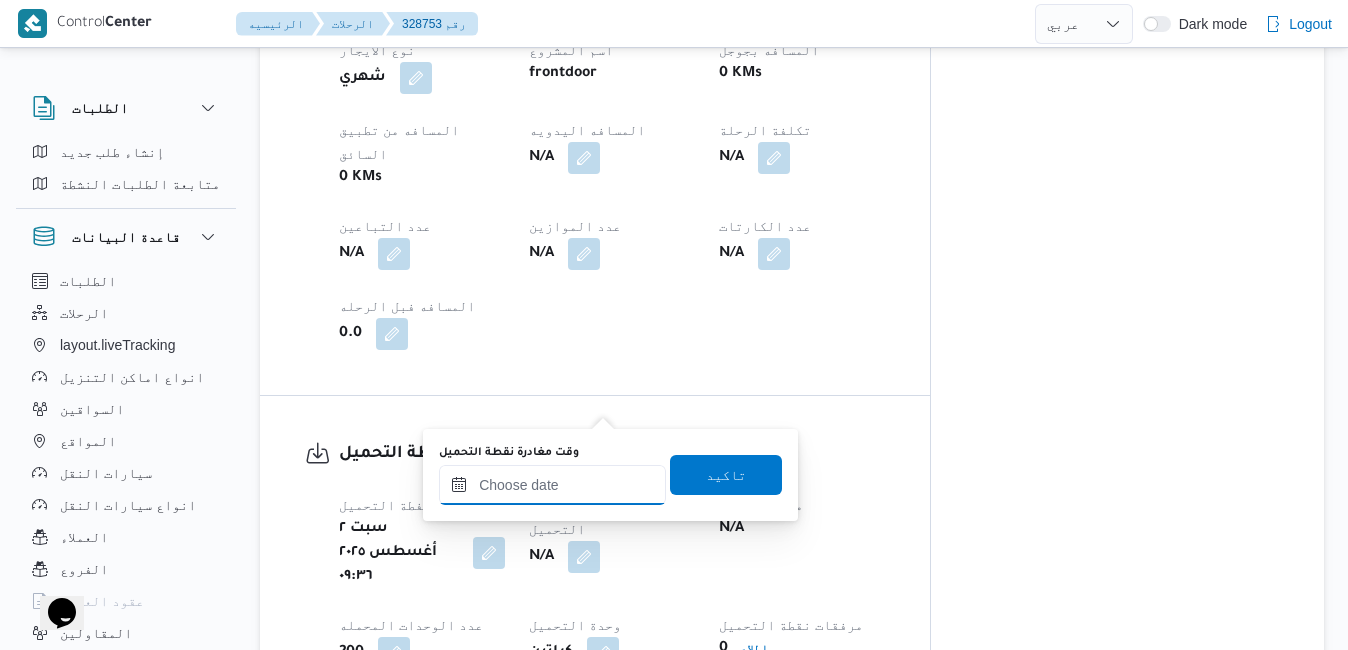 click on "وقت مغادرة نقطة التحميل" at bounding box center (552, 485) 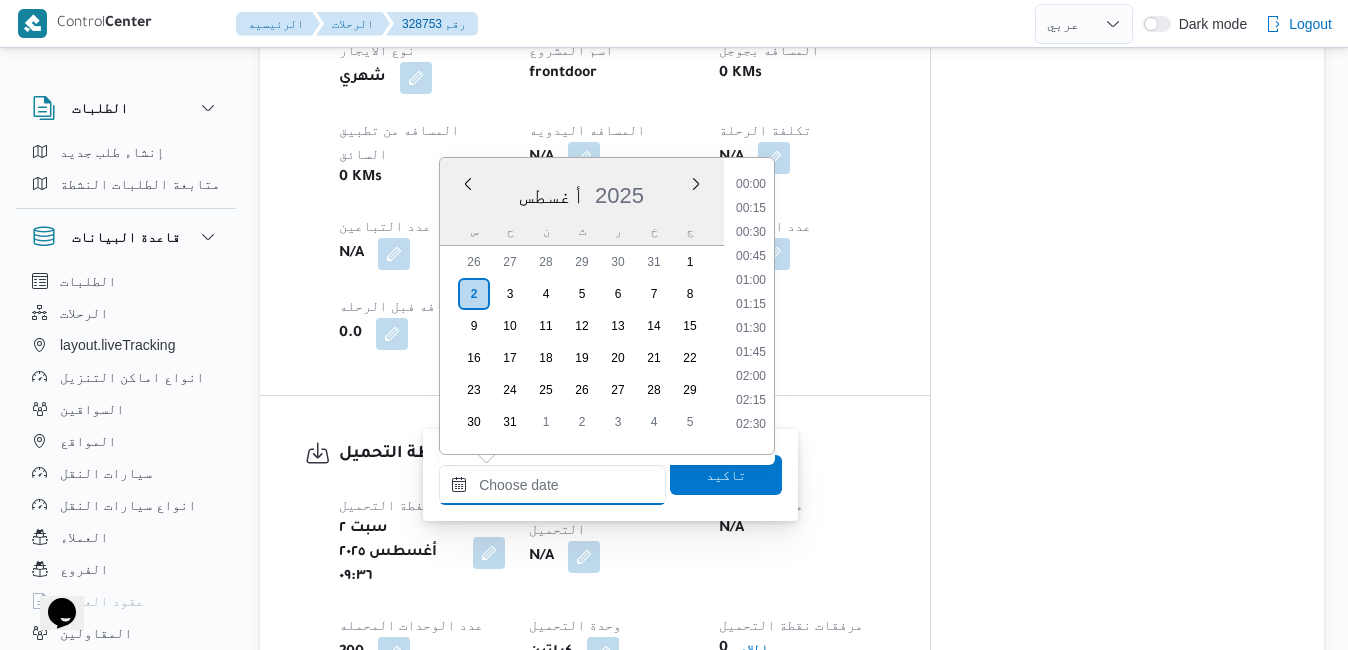 scroll, scrollTop: 1062, scrollLeft: 0, axis: vertical 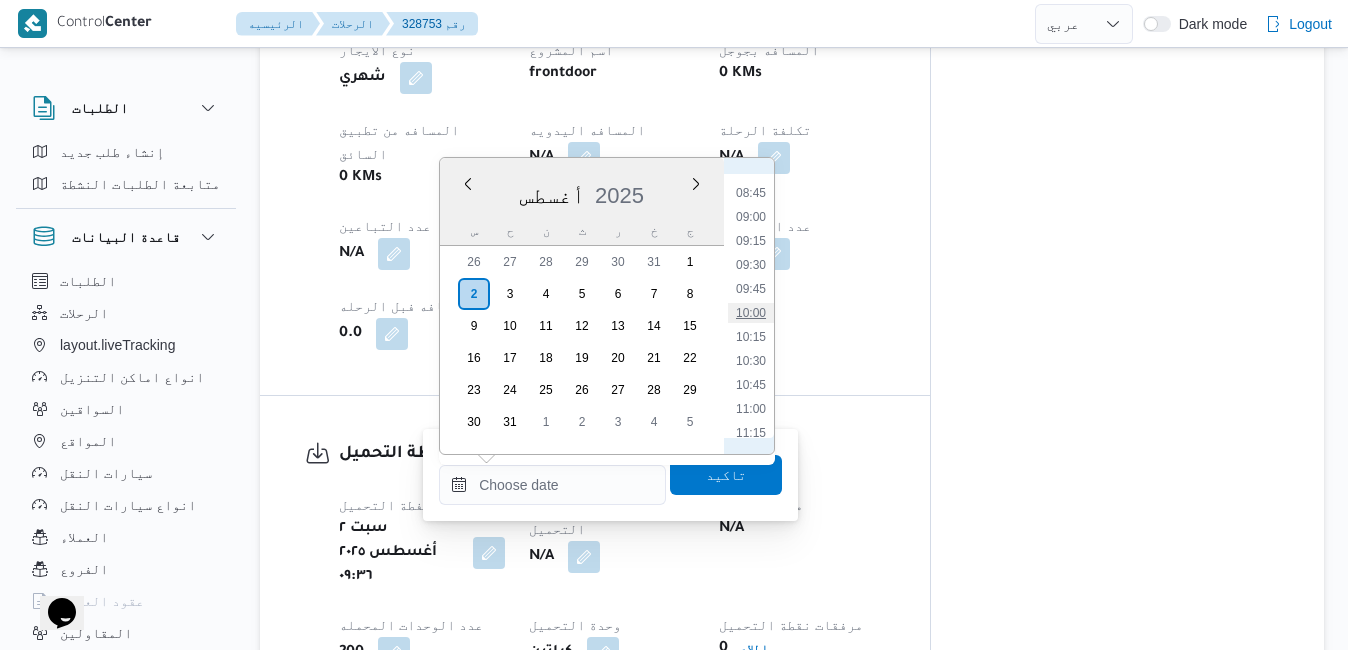 click on "10:00" at bounding box center (751, 313) 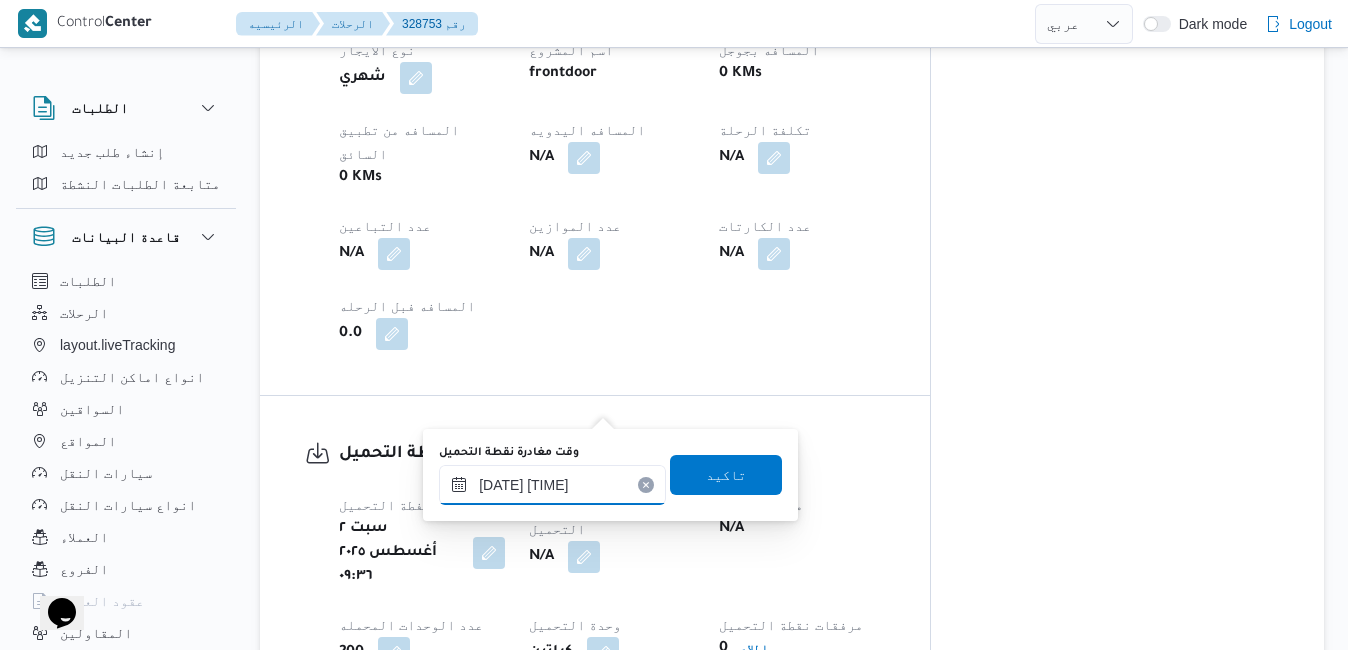 click on "٠٢/٠٨/٢٠٢٥ ١٠:٠٠" at bounding box center (552, 485) 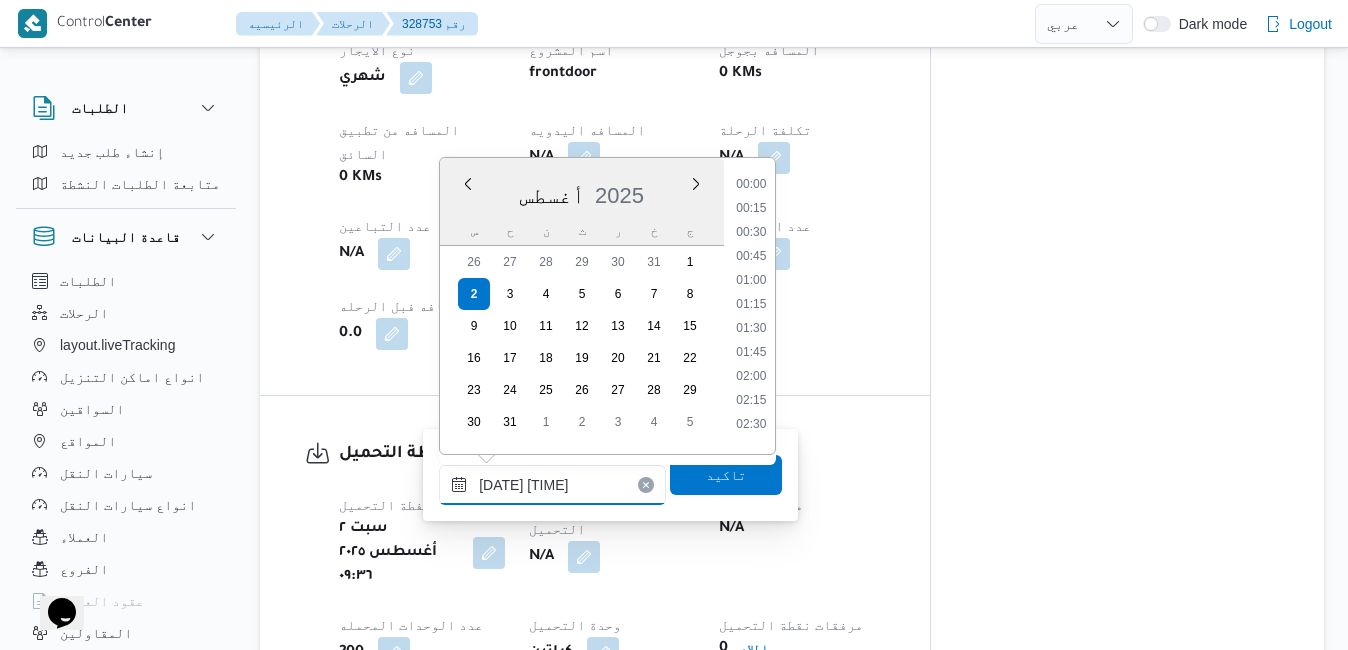 scroll, scrollTop: 822, scrollLeft: 0, axis: vertical 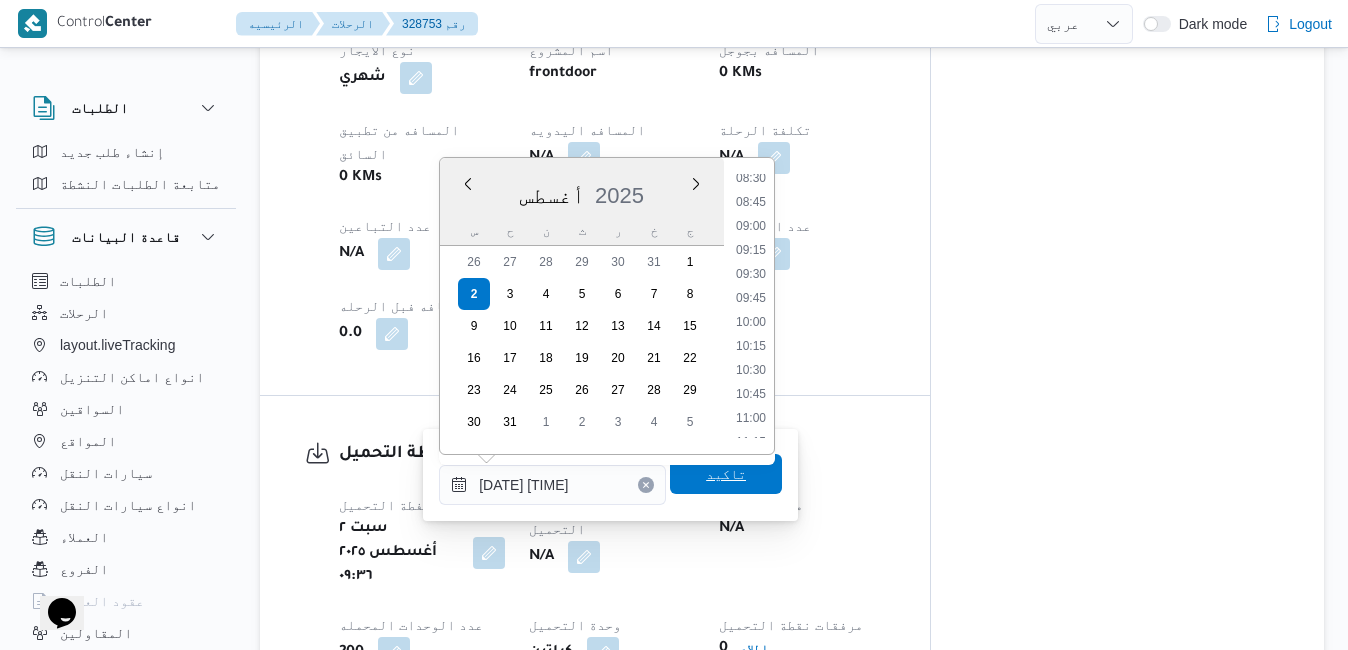 type on "٠٢/٠٨/٢٠٢٥ ١٠:٢٠" 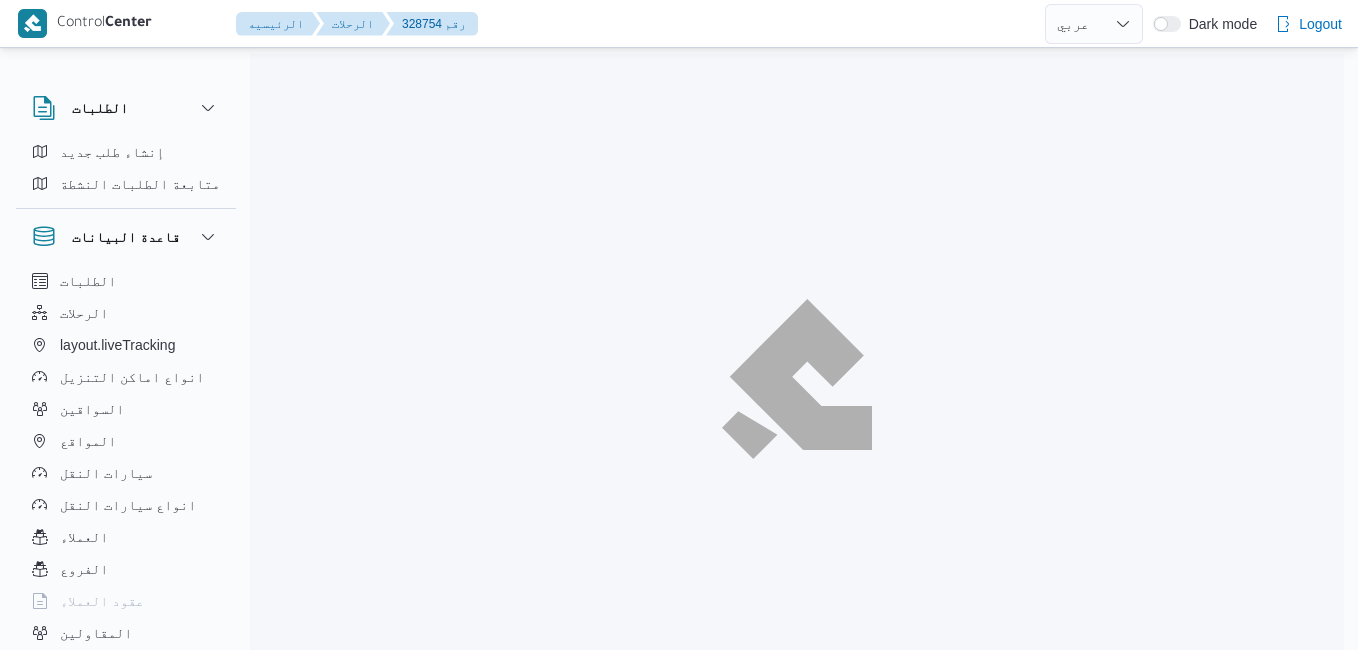 select on "ar" 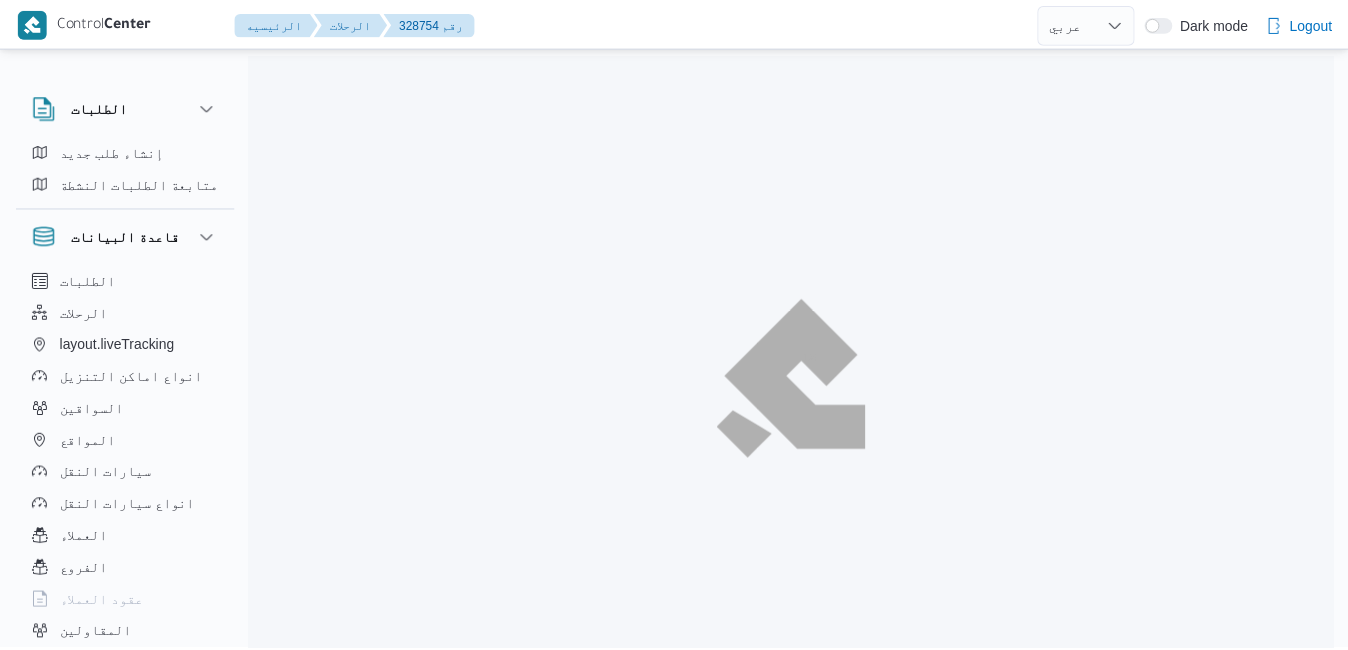 scroll, scrollTop: 0, scrollLeft: 0, axis: both 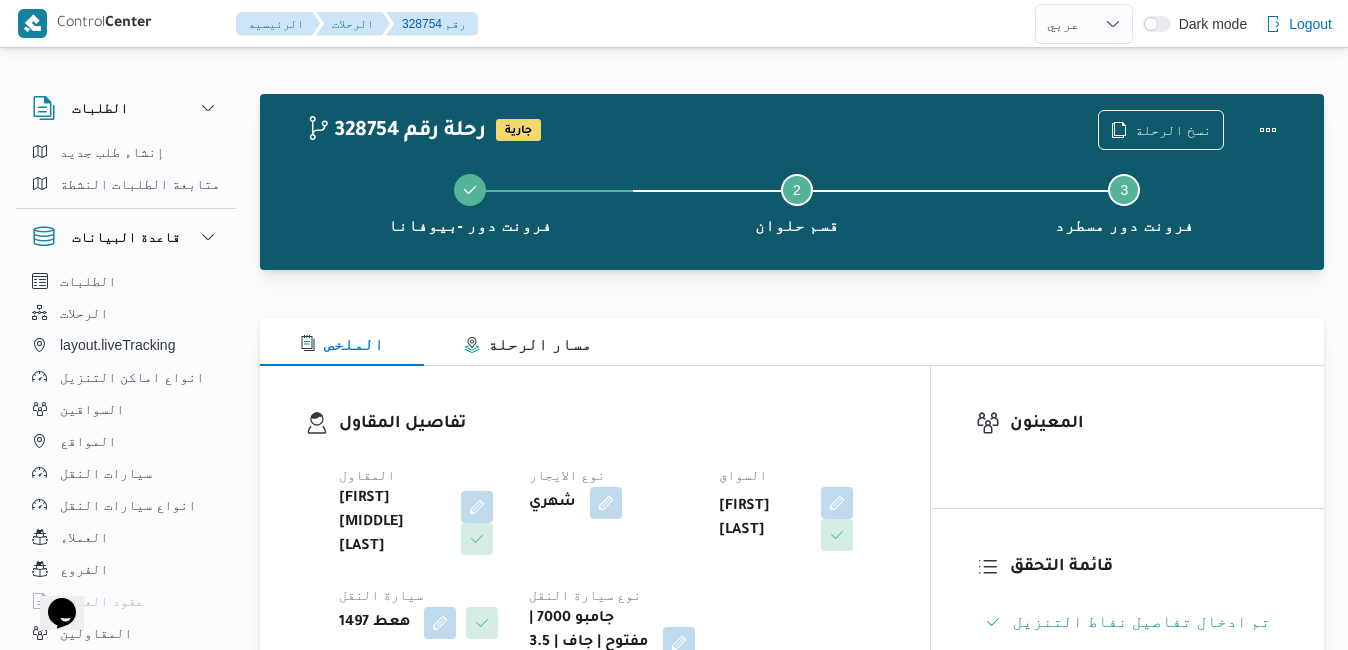 click on "تفاصيل المقاول المقاول محمد صلاح عبداللطيف الشريف نوع الايجار شهري السواق ابو بكر بلال سيارة النقل هعط 1497 نوع سيارة النقل جامبو 7000 | مفتوح | جاف | 3.5 طن" at bounding box center [595, 545] 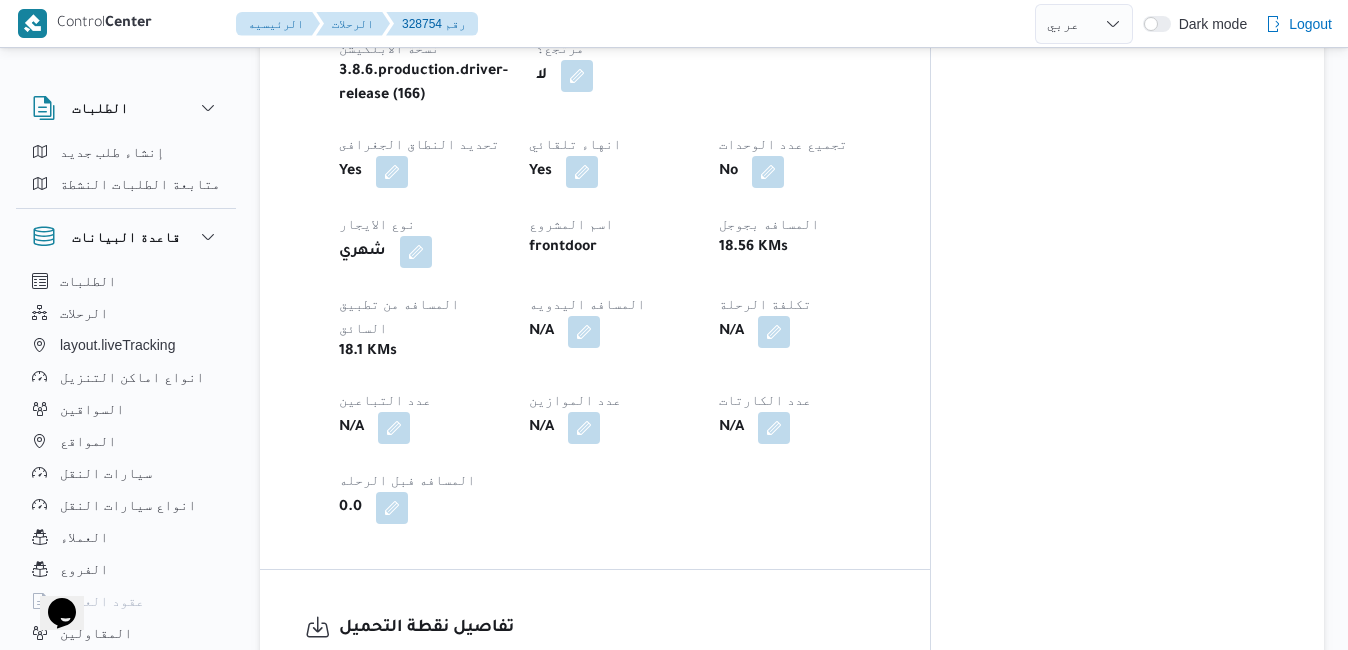 scroll, scrollTop: 1000, scrollLeft: 0, axis: vertical 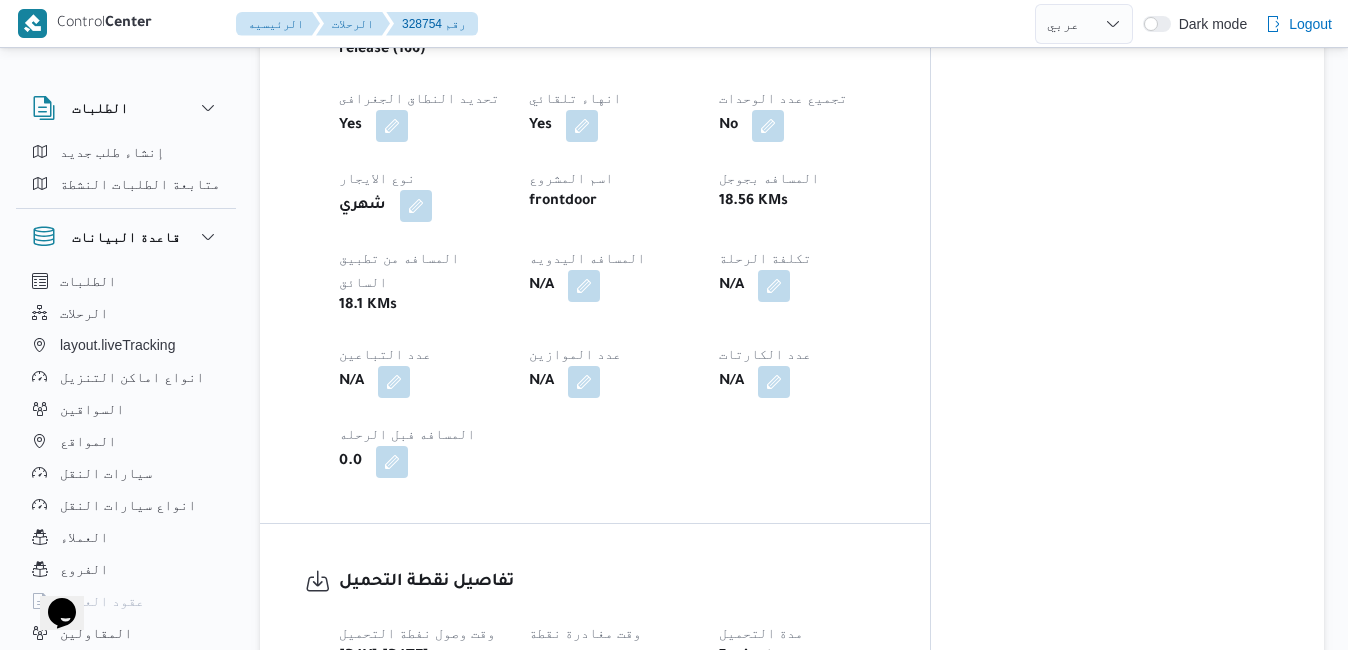 click at bounding box center (489, 668) 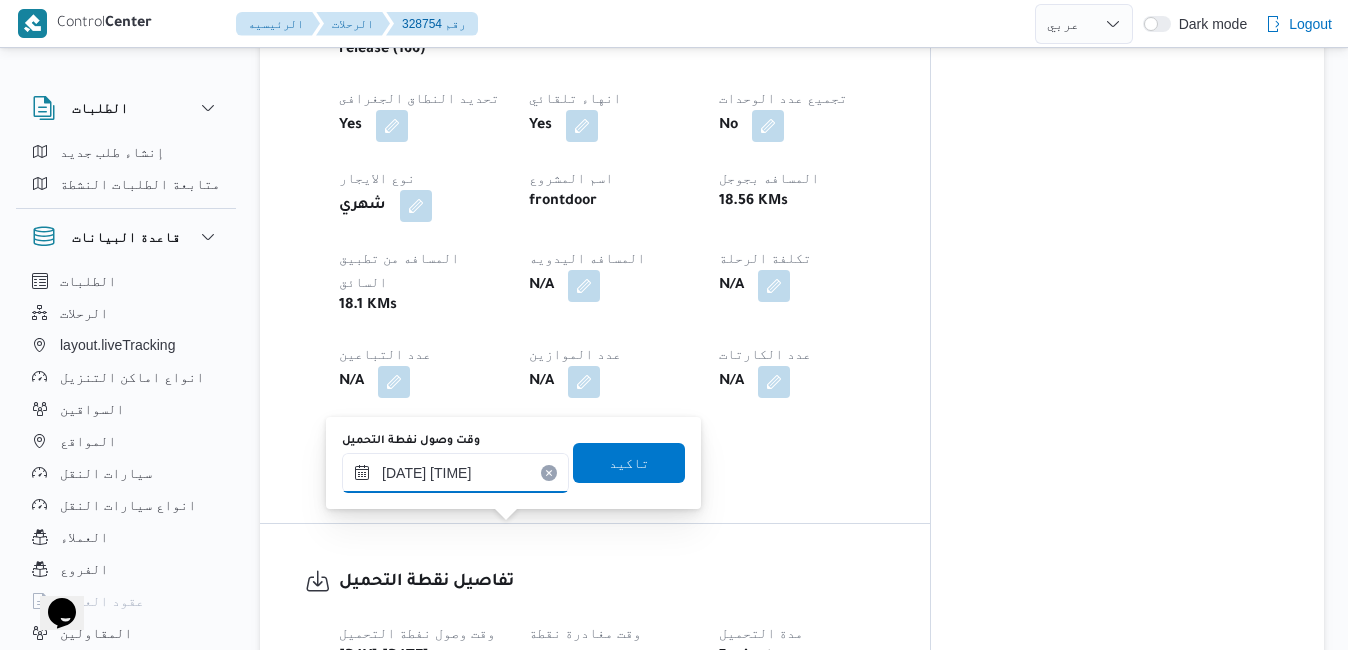 click on "٠٢/٠٨/٢٠٢٥ ١٠:٢٦" at bounding box center (455, 473) 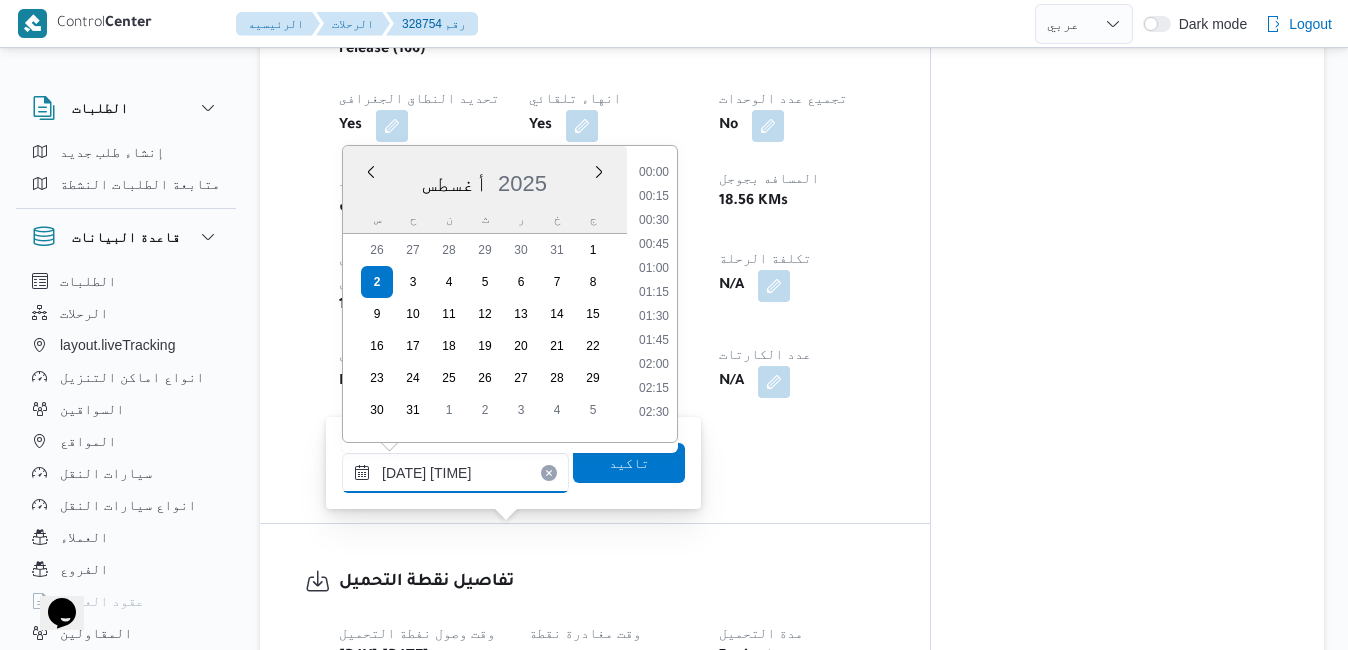 scroll, scrollTop: 846, scrollLeft: 0, axis: vertical 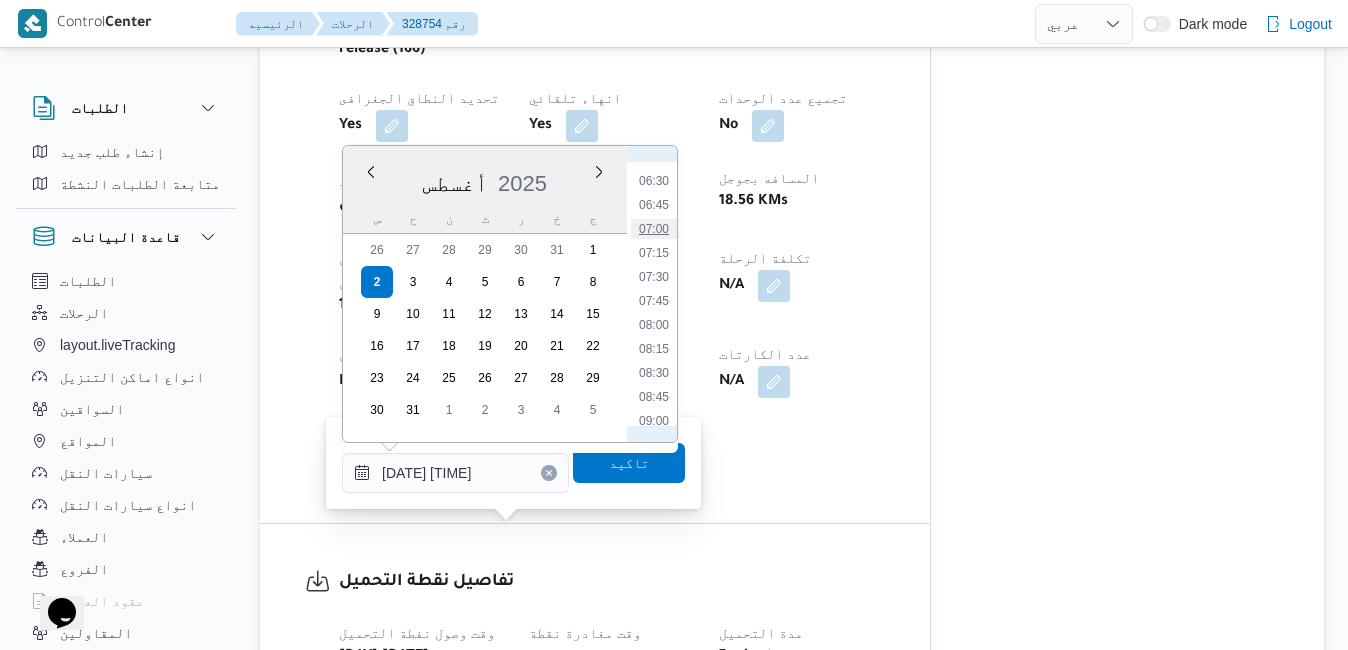 click on "07:00" at bounding box center [654, 229] 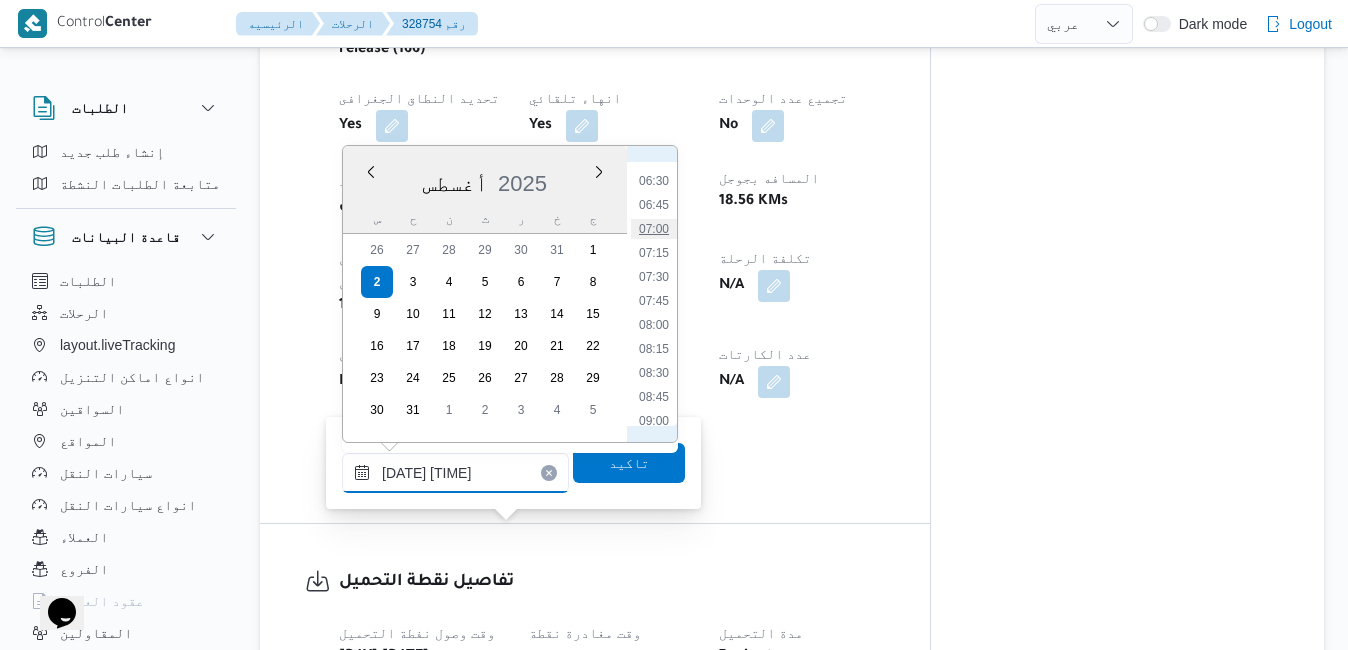 type on "٠٢/٠٨/٢٠٢٥ ٠٧:٠٠" 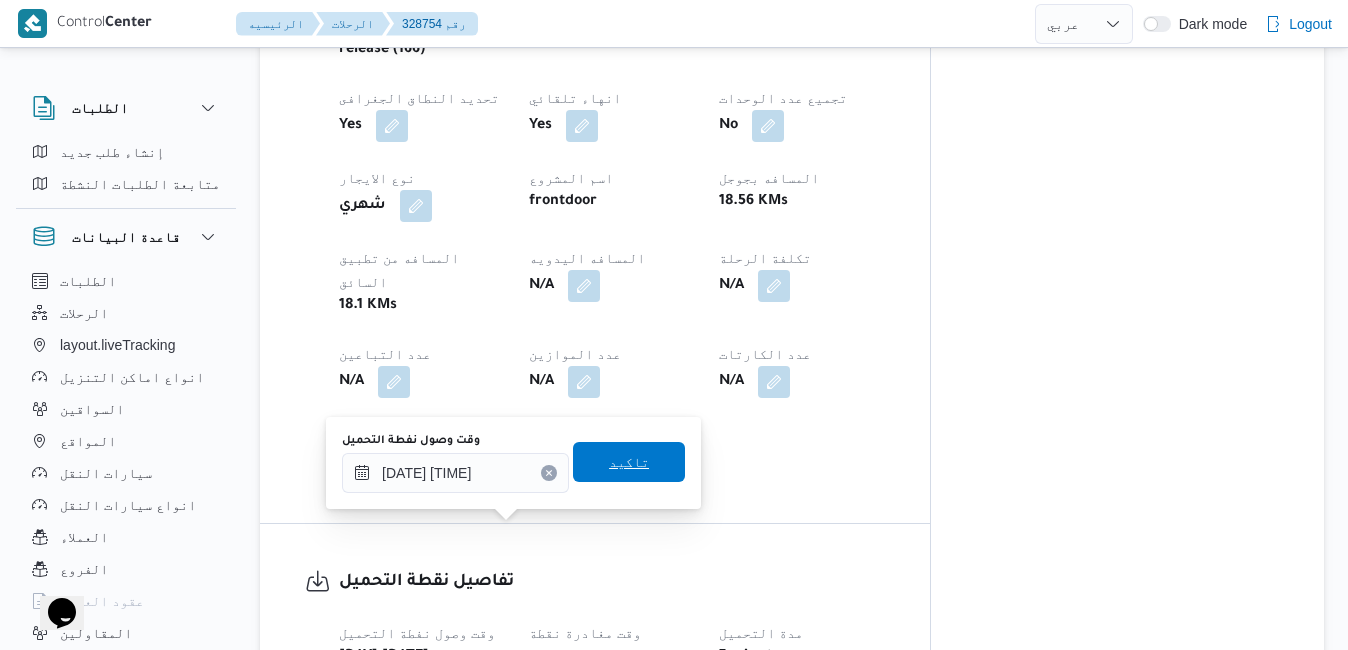 click on "تاكيد" at bounding box center [629, 462] 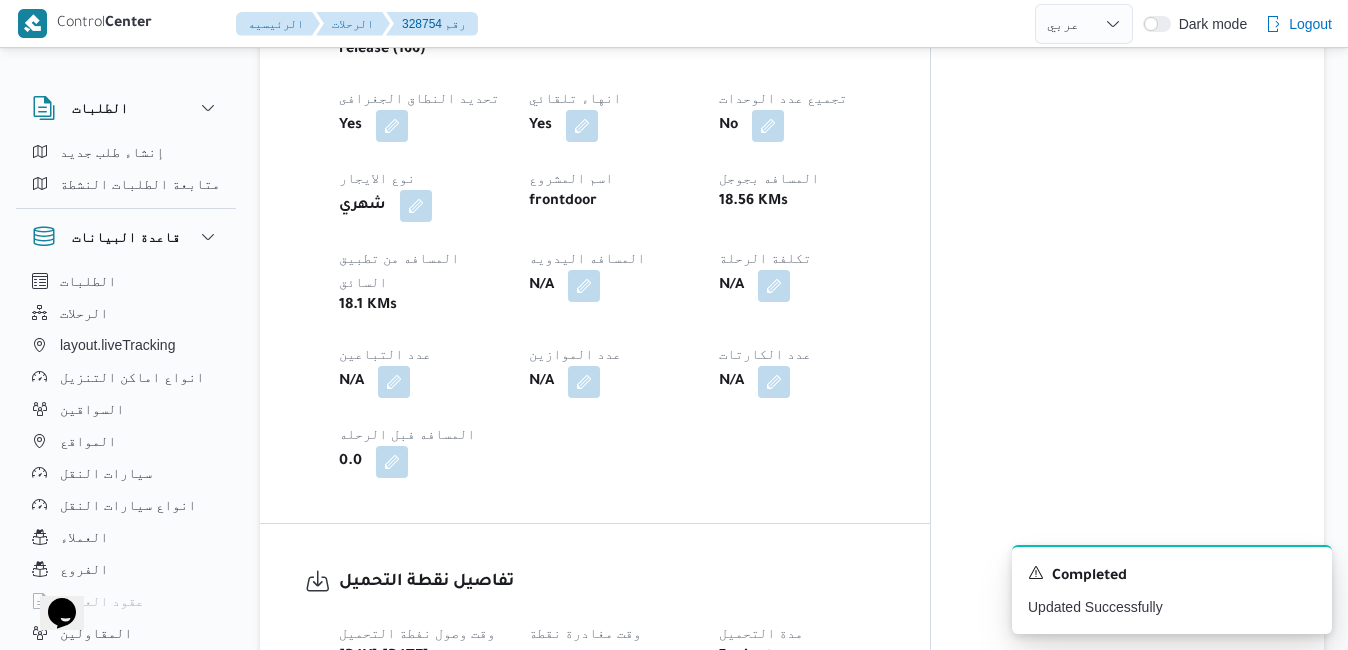 click at bounding box center (679, 692) 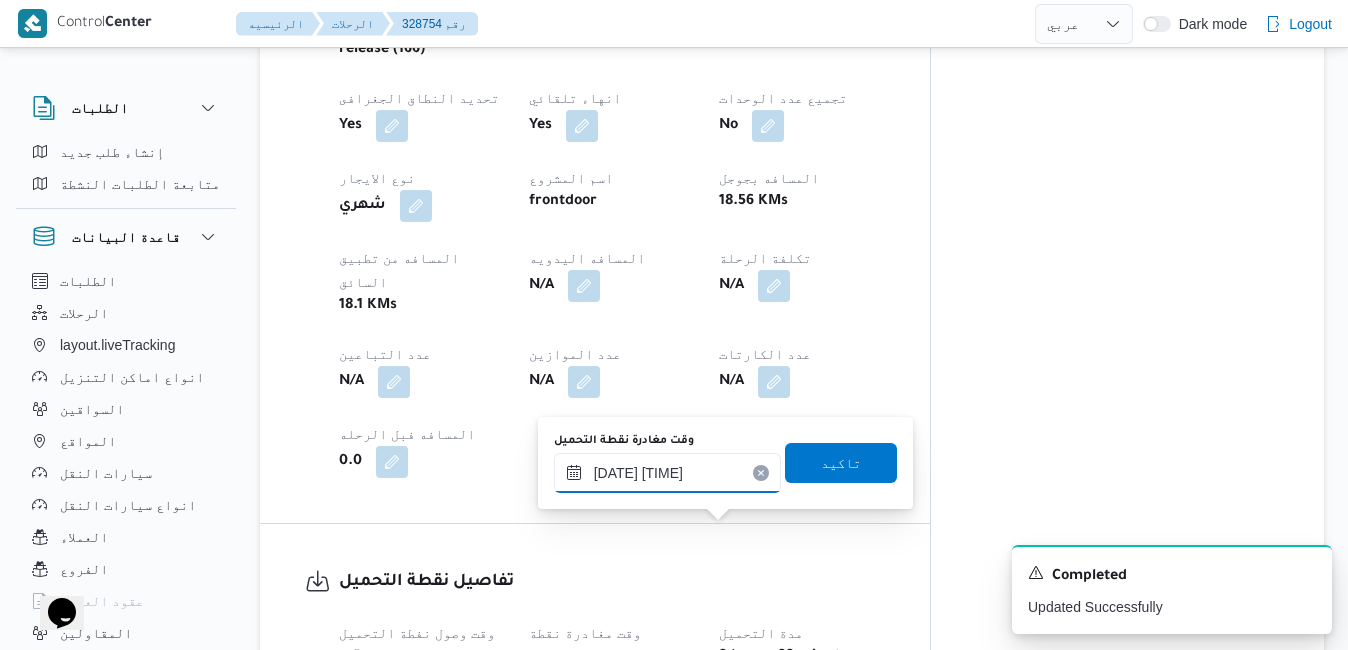 click on "٠٢/٠٨/٢٠٢٥ ١٠:٣٣" at bounding box center [667, 473] 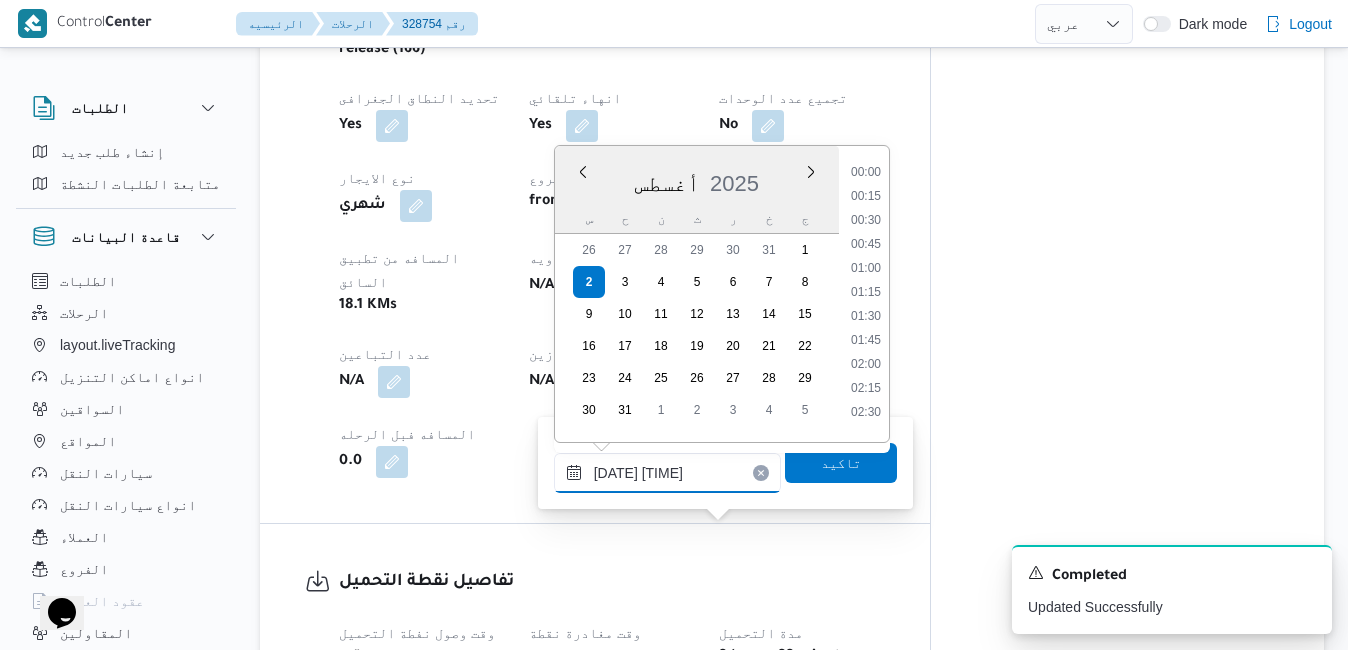 scroll, scrollTop: 870, scrollLeft: 0, axis: vertical 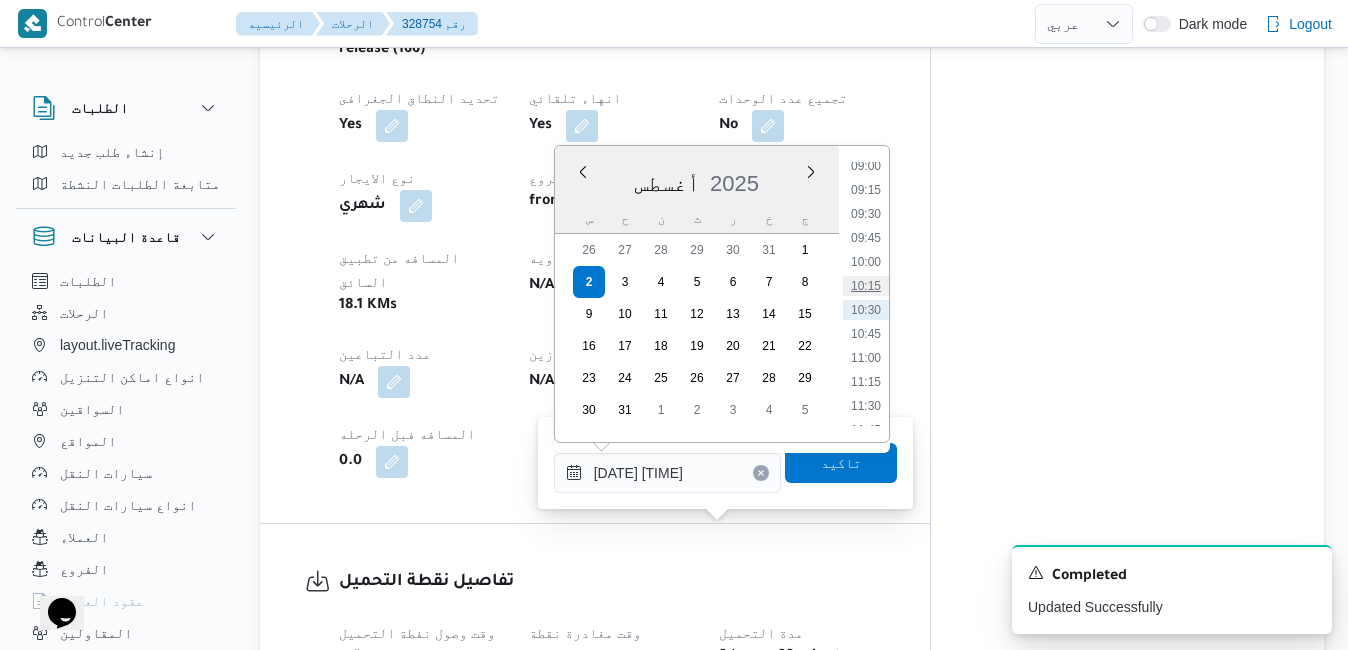 click on "10:15" at bounding box center (866, 286) 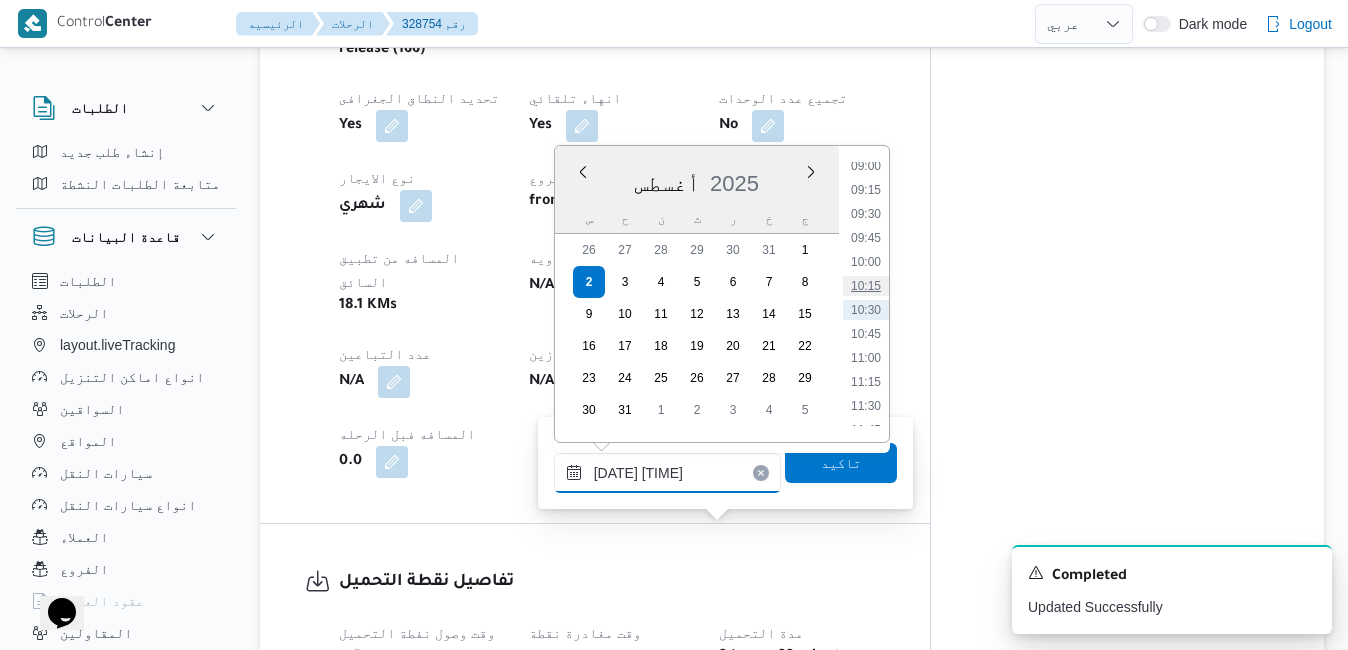type on "٠٢/٠٨/٢٠٢٥ ١٠:١٥" 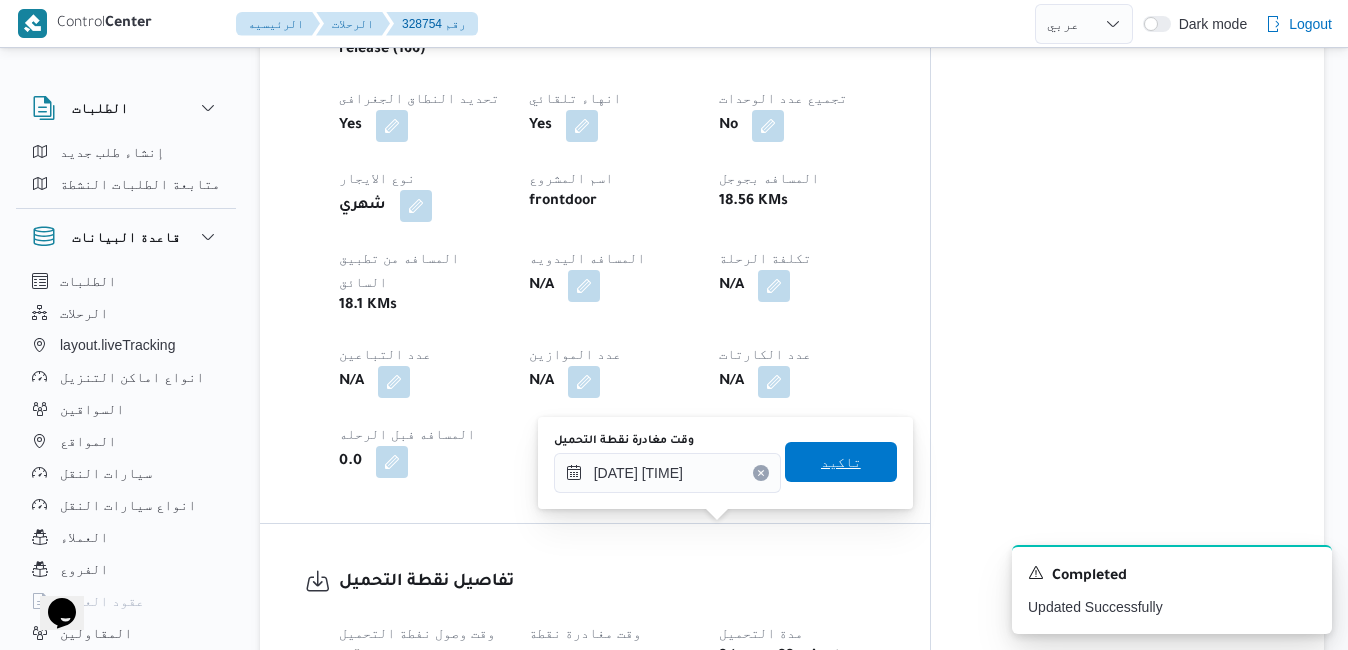 click on "تاكيد" at bounding box center [841, 462] 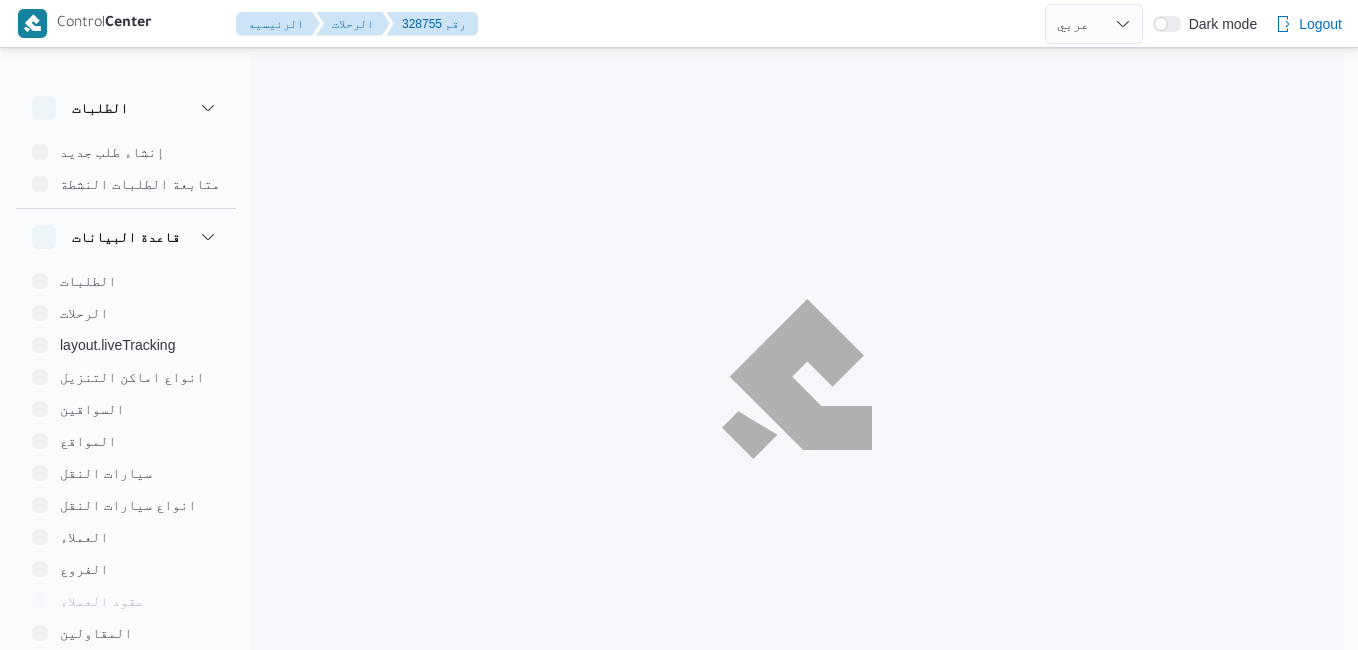 select on "ar" 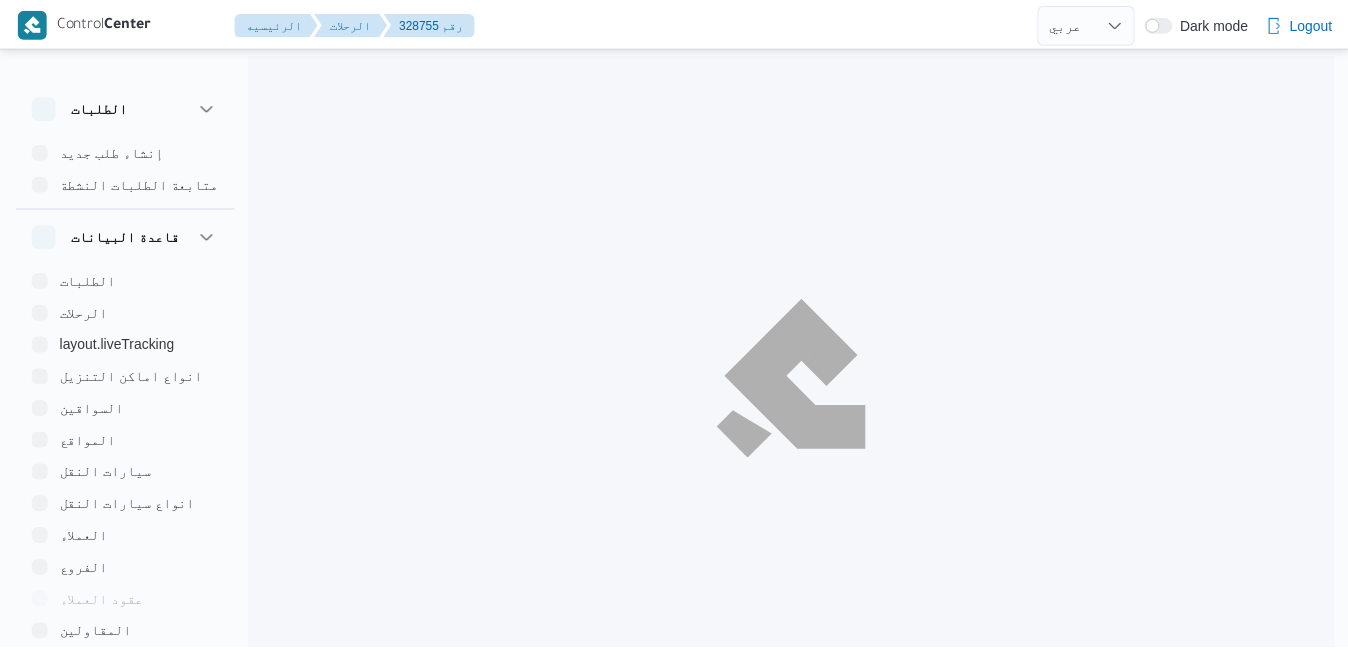scroll, scrollTop: 0, scrollLeft: 0, axis: both 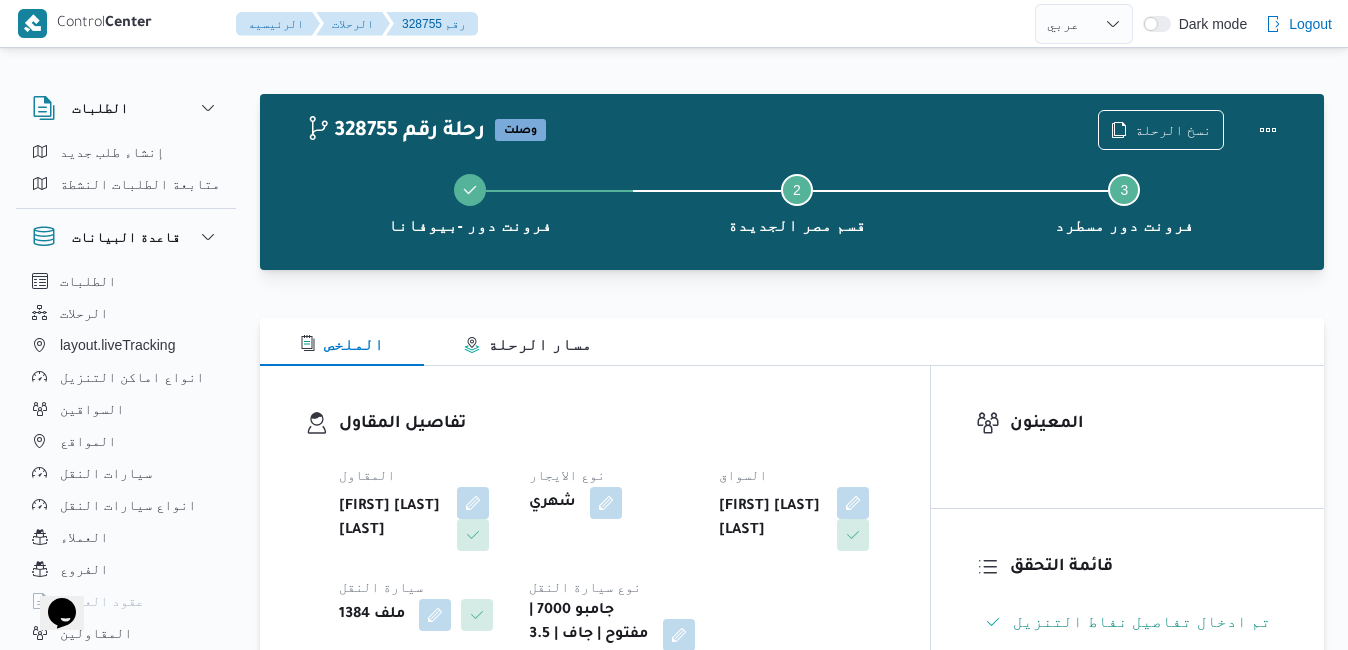click on "تفاصيل المقاول المقاول [FIRST] [LAST] [LAST] نوع الايجار شهري السواق [FIRST] [LAST] [LAST] سيارة النقل ملف 1384 نوع سيارة النقل جامبو 7000 | مفتوح | جاف | 3.5 طن" at bounding box center (595, 541) 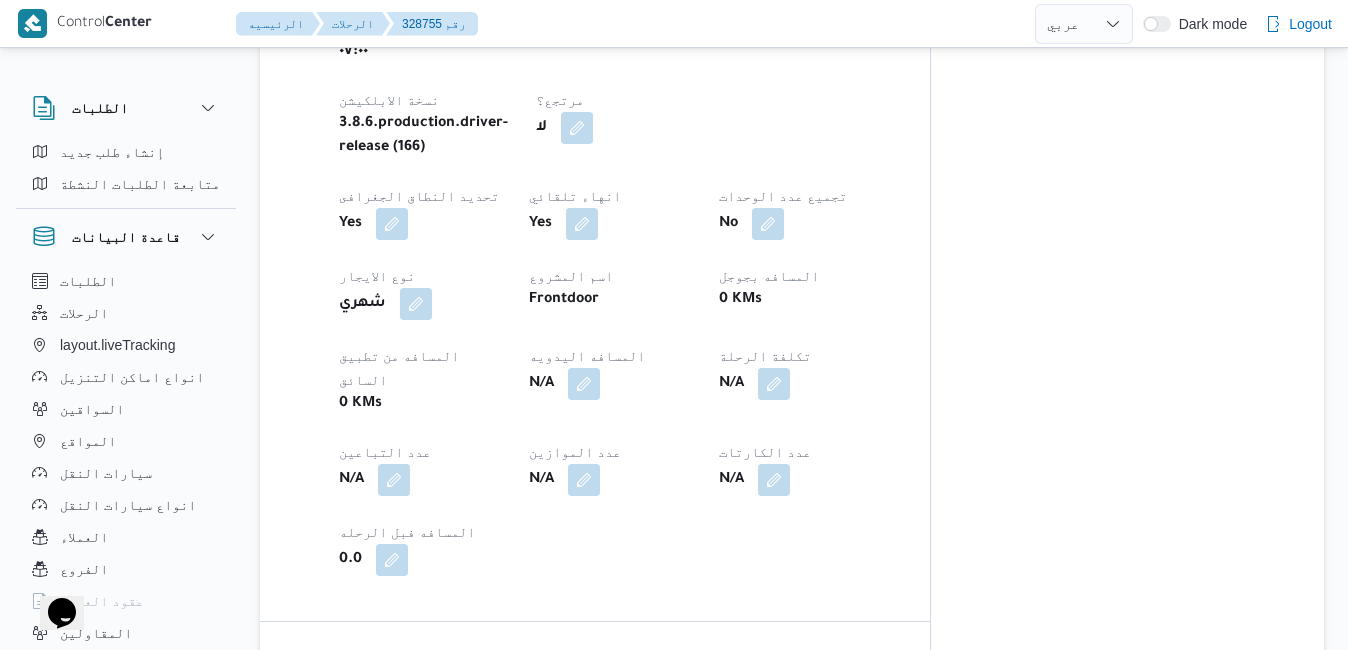 scroll, scrollTop: 1120, scrollLeft: 0, axis: vertical 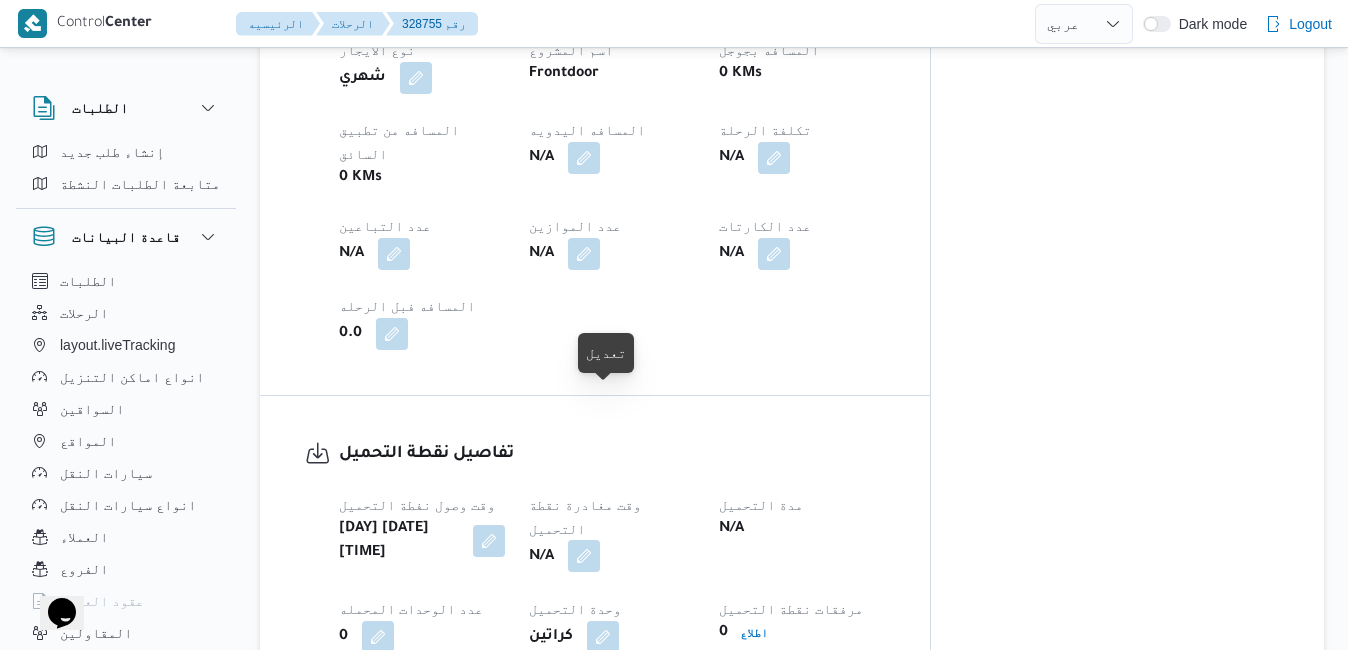 click at bounding box center [584, 556] 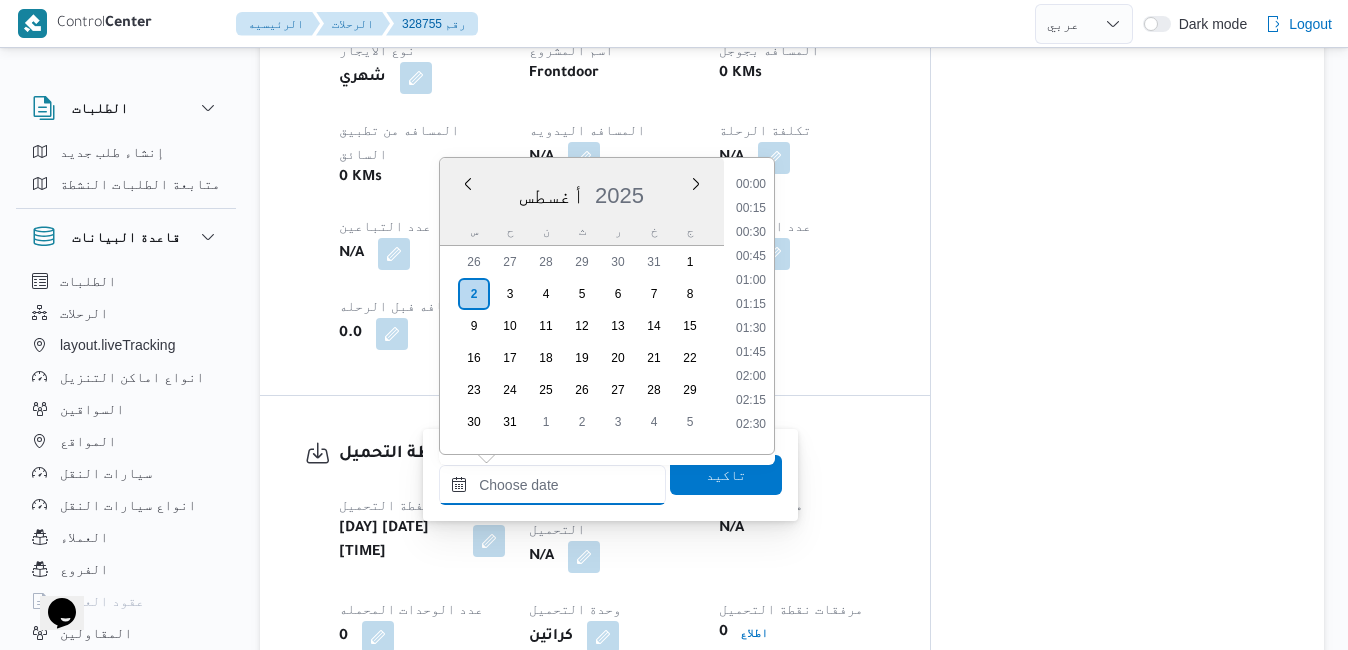 click on "وقت مغادرة نقطة التحميل" at bounding box center (552, 485) 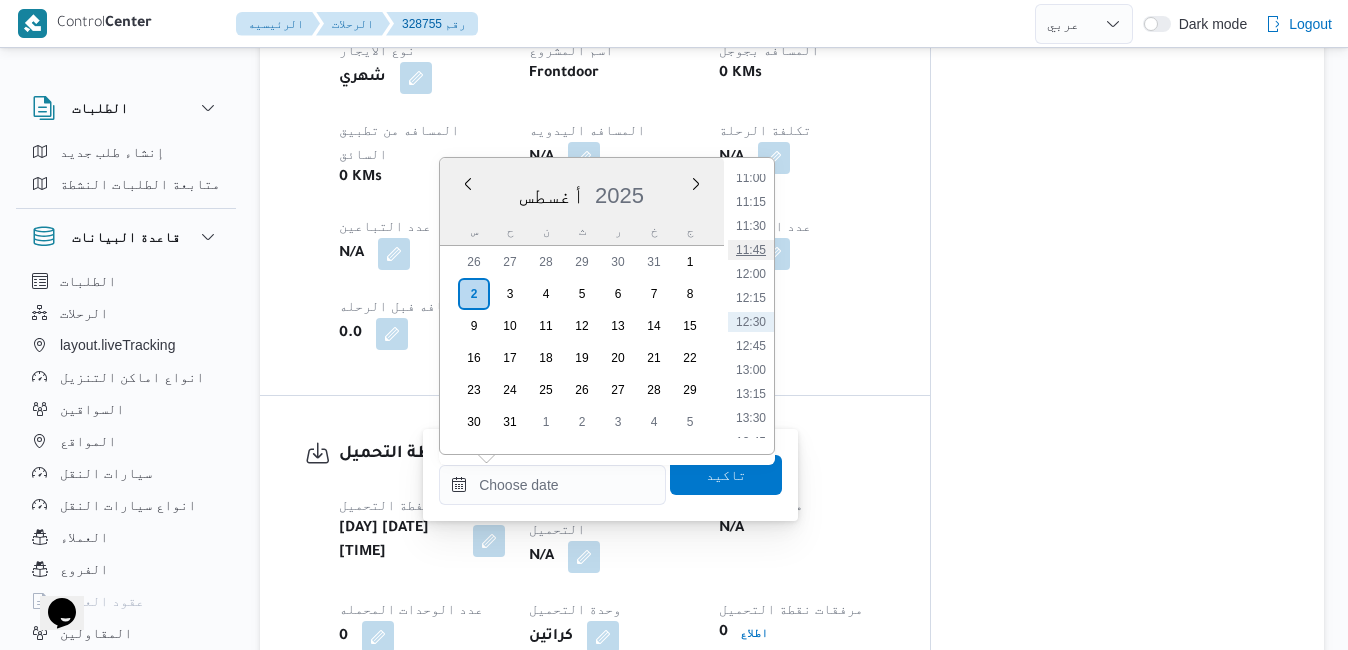 click on "11:45" at bounding box center [751, 250] 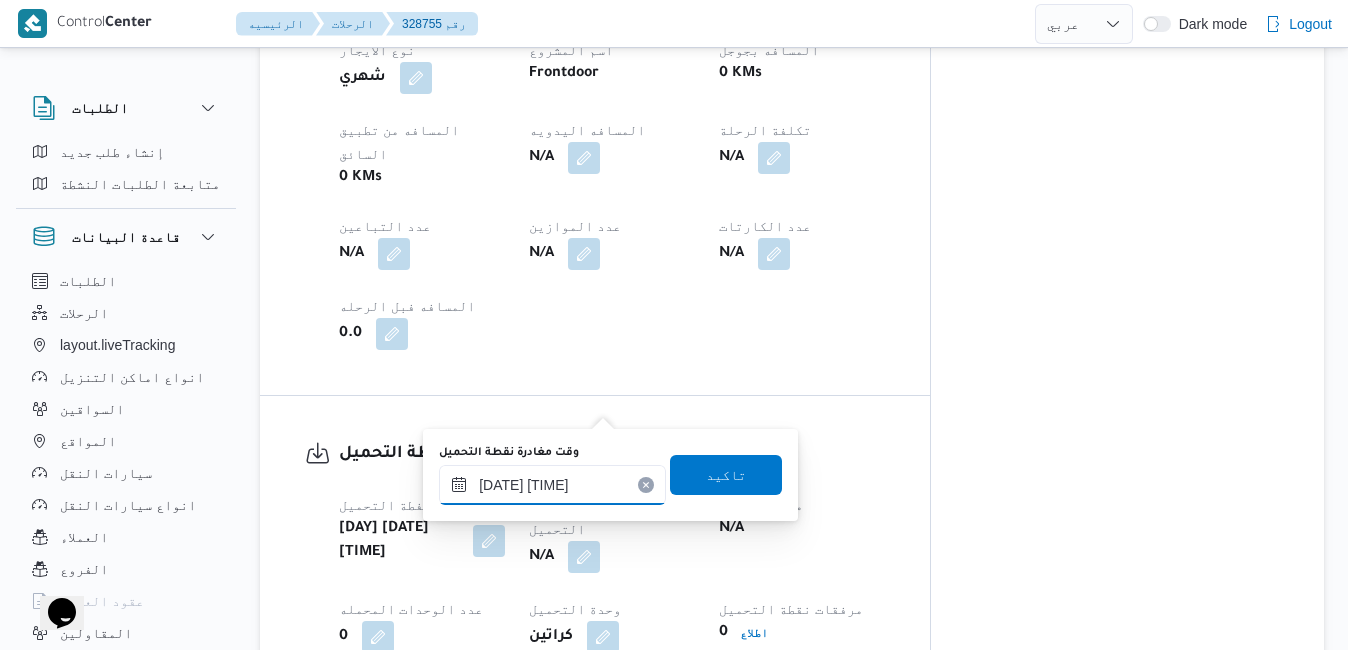 click on "[DATE] [TIME]" at bounding box center [552, 485] 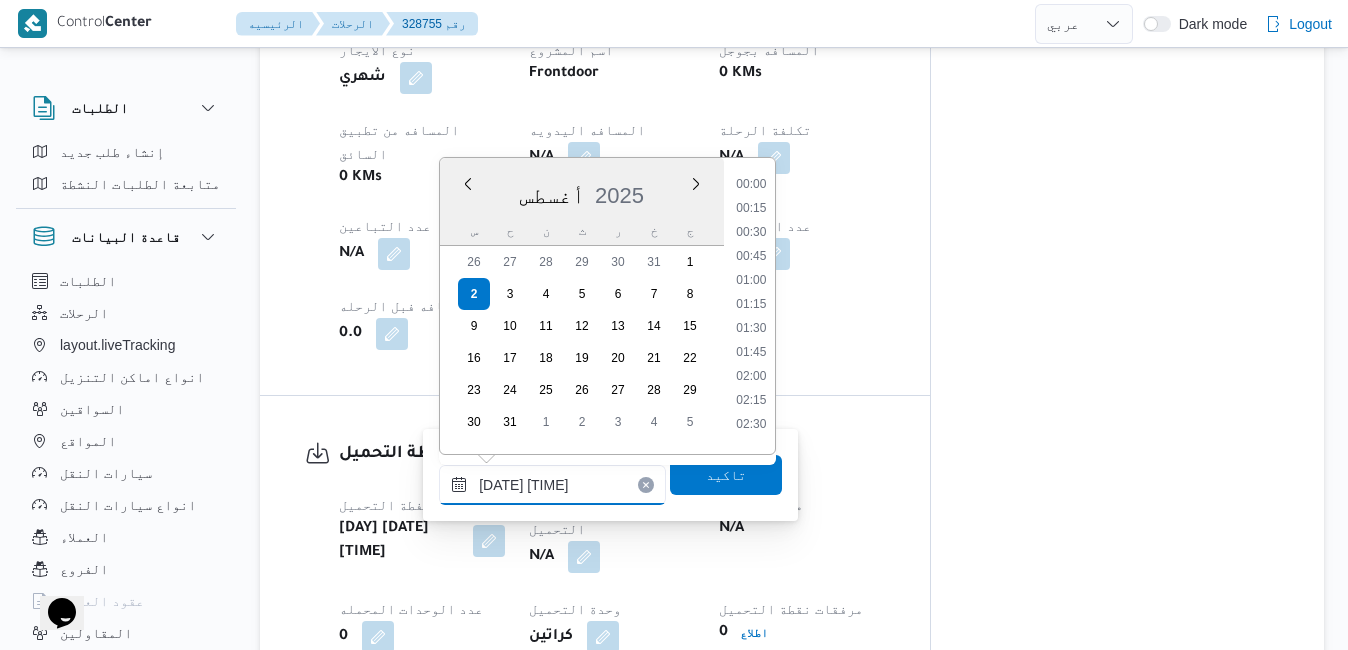 scroll, scrollTop: 990, scrollLeft: 0, axis: vertical 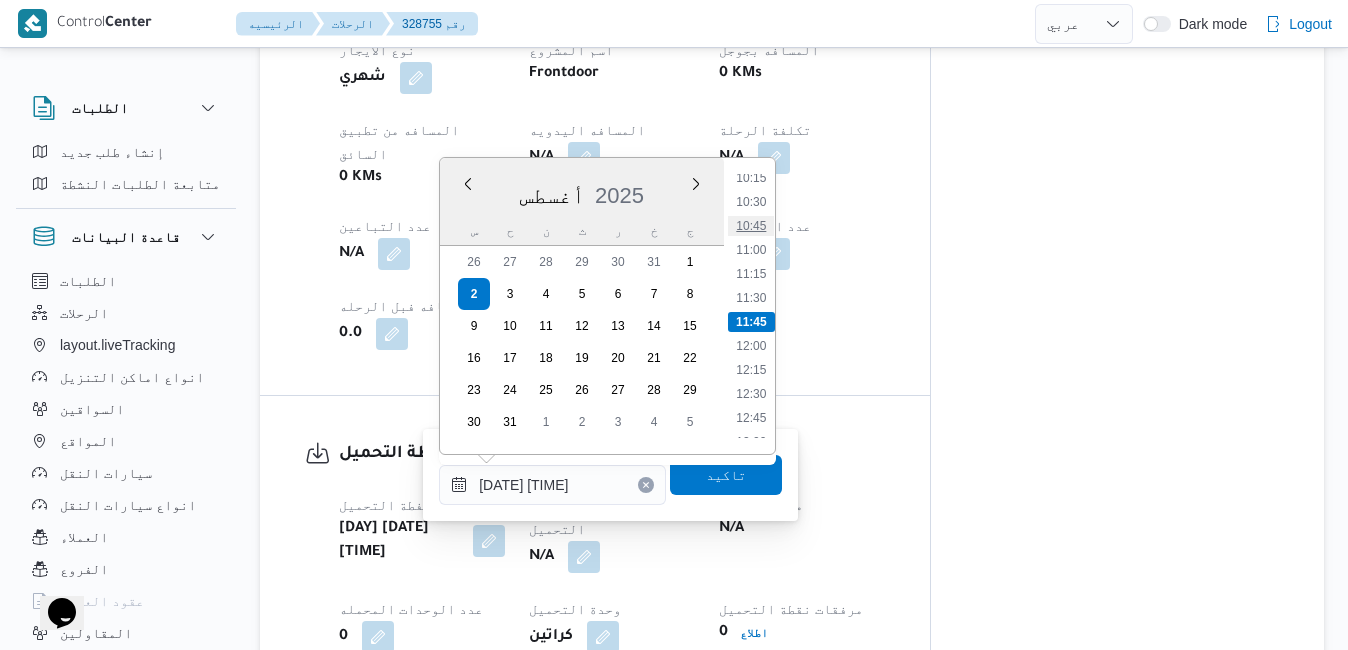 click on "10:45" at bounding box center (752, 226) 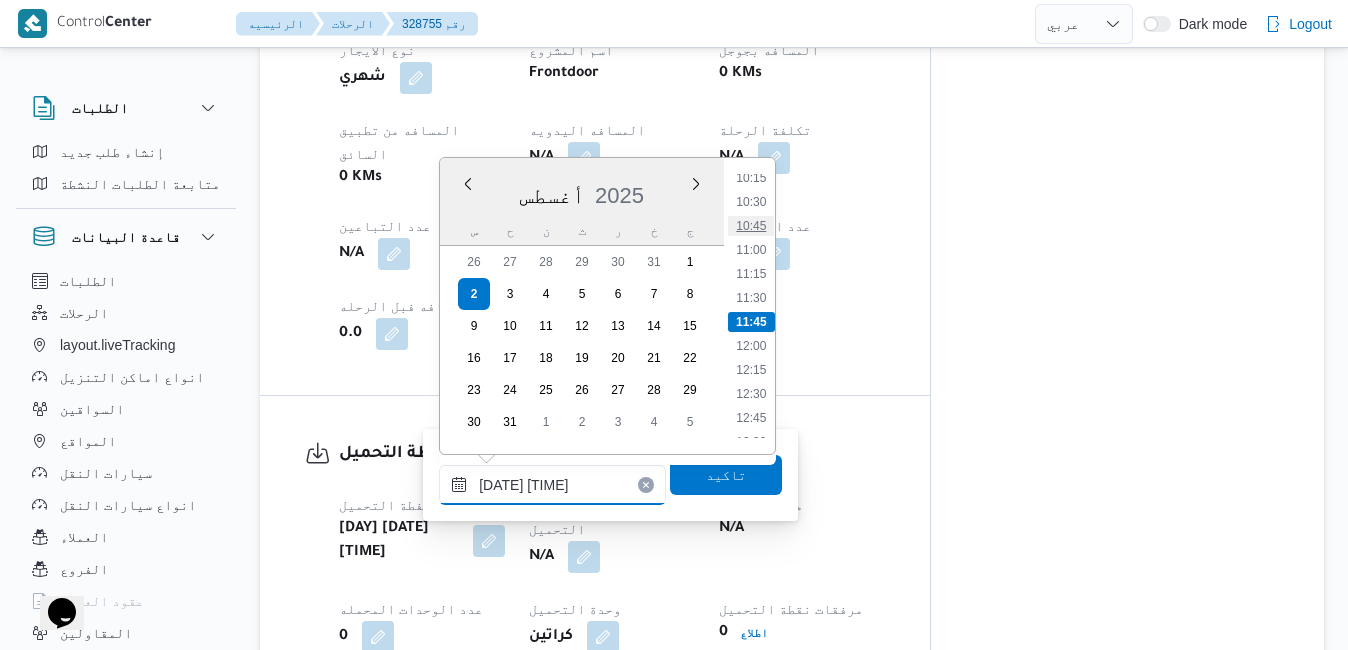 type on "٠٢/٠٨/٢٠٢٥ ١٠:٤٥" 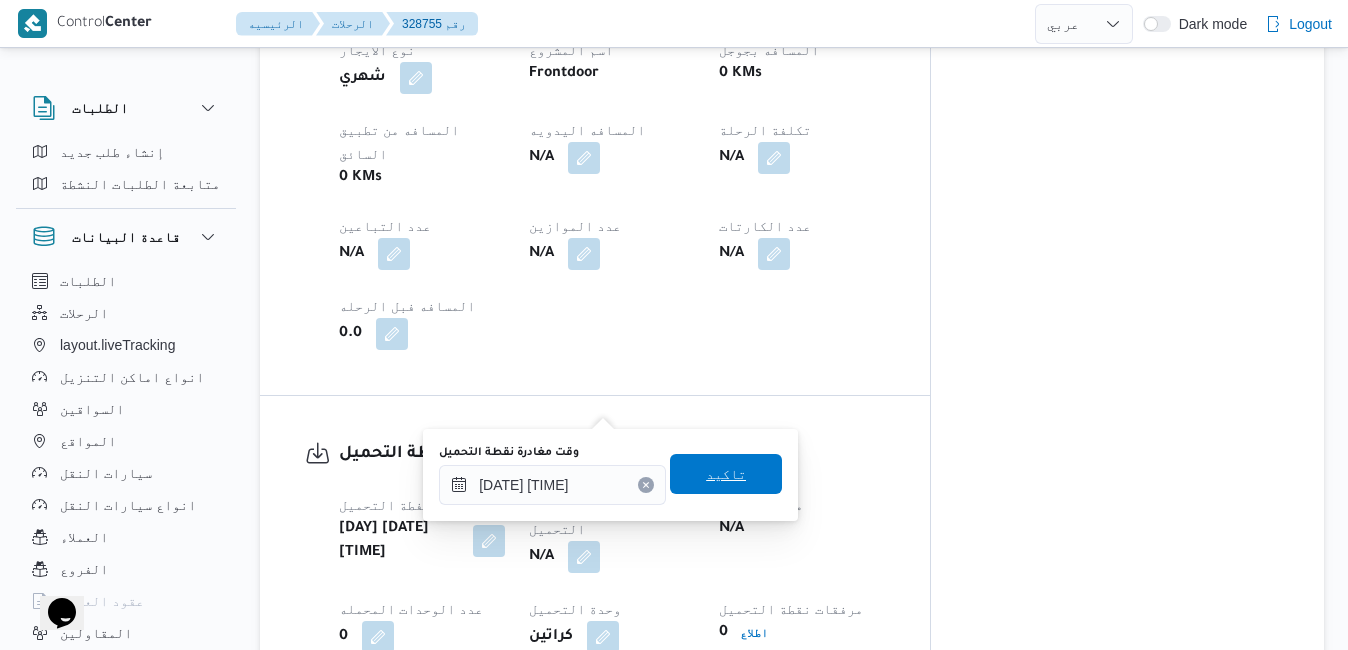 click on "تاكيد" at bounding box center (726, 474) 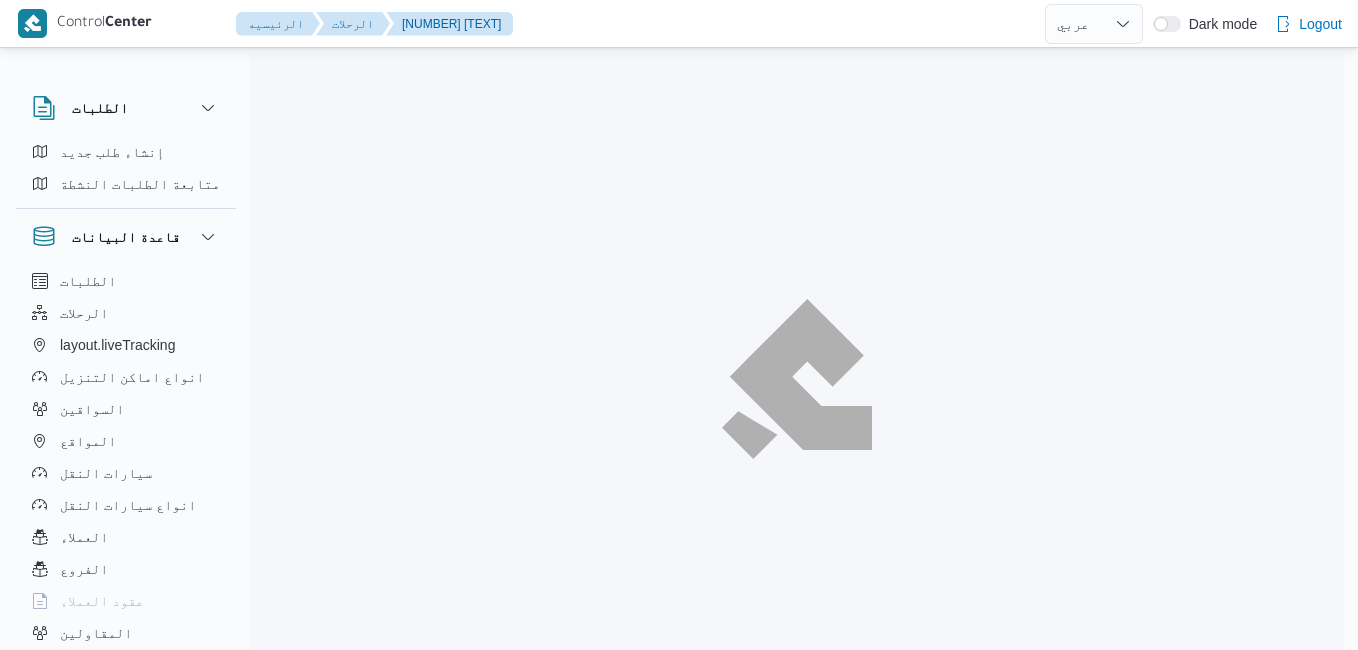 select on "ar" 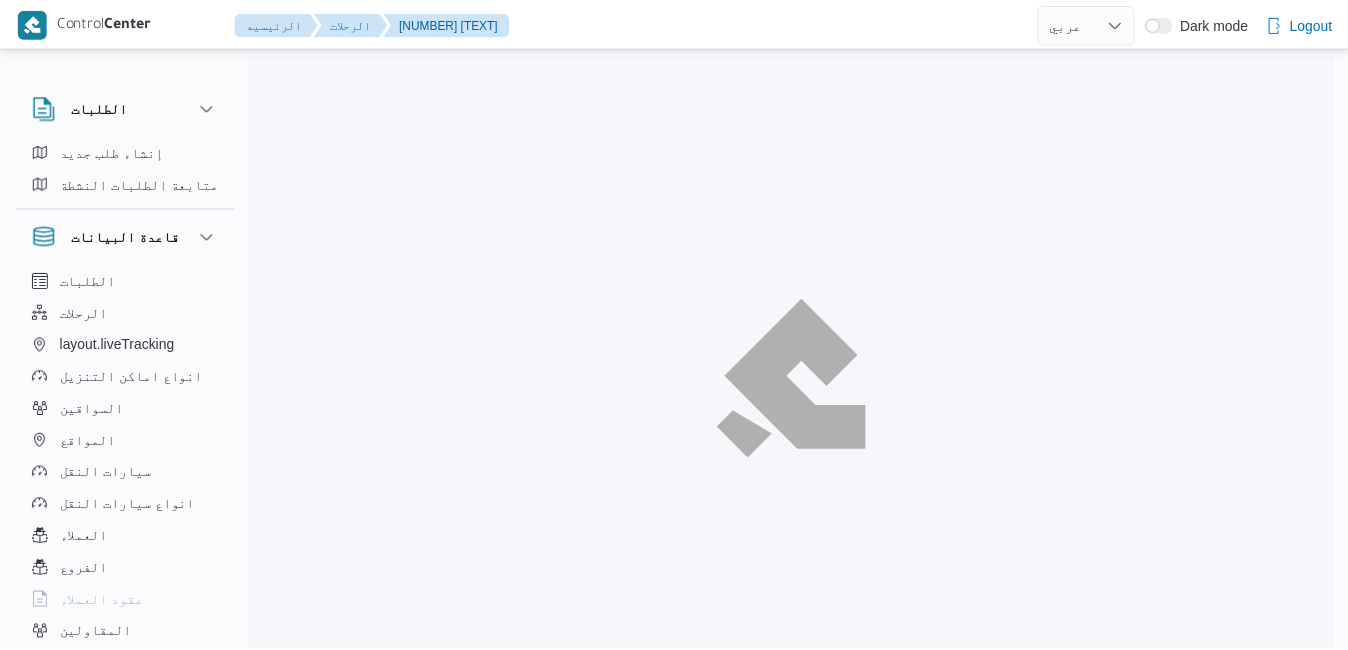 scroll, scrollTop: 0, scrollLeft: 0, axis: both 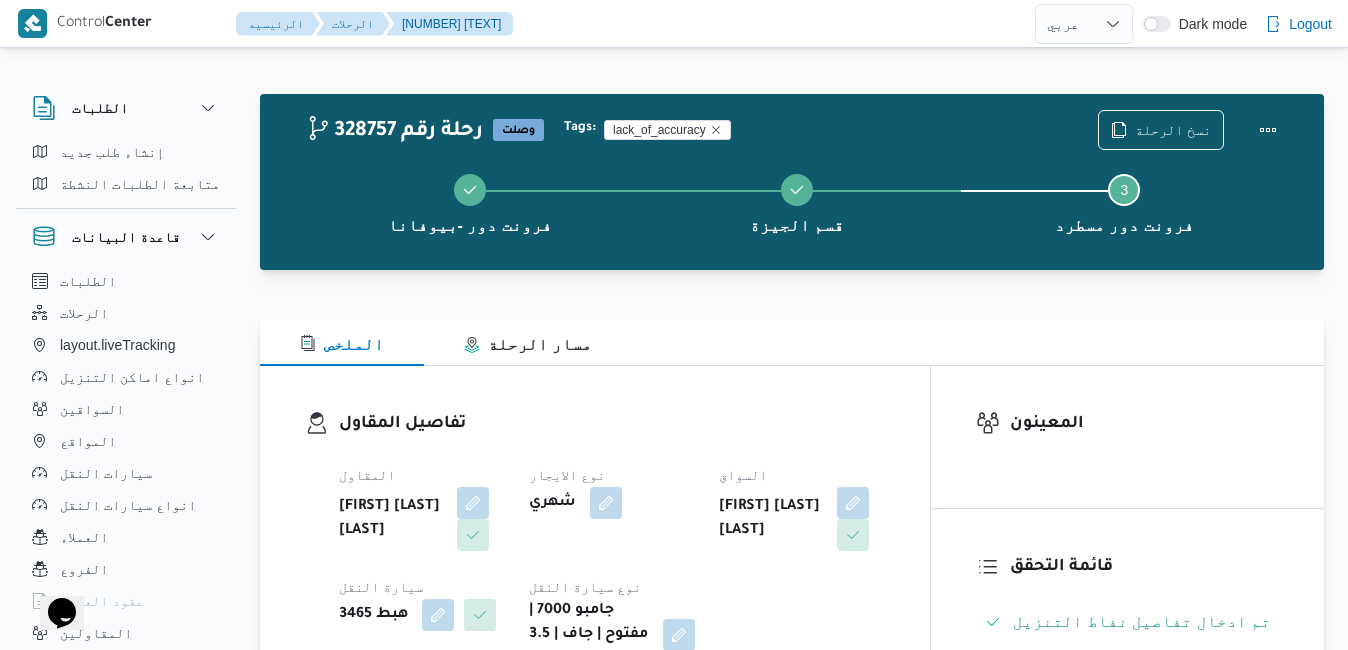 click on "الملخص مسار الرحلة" at bounding box center (792, 342) 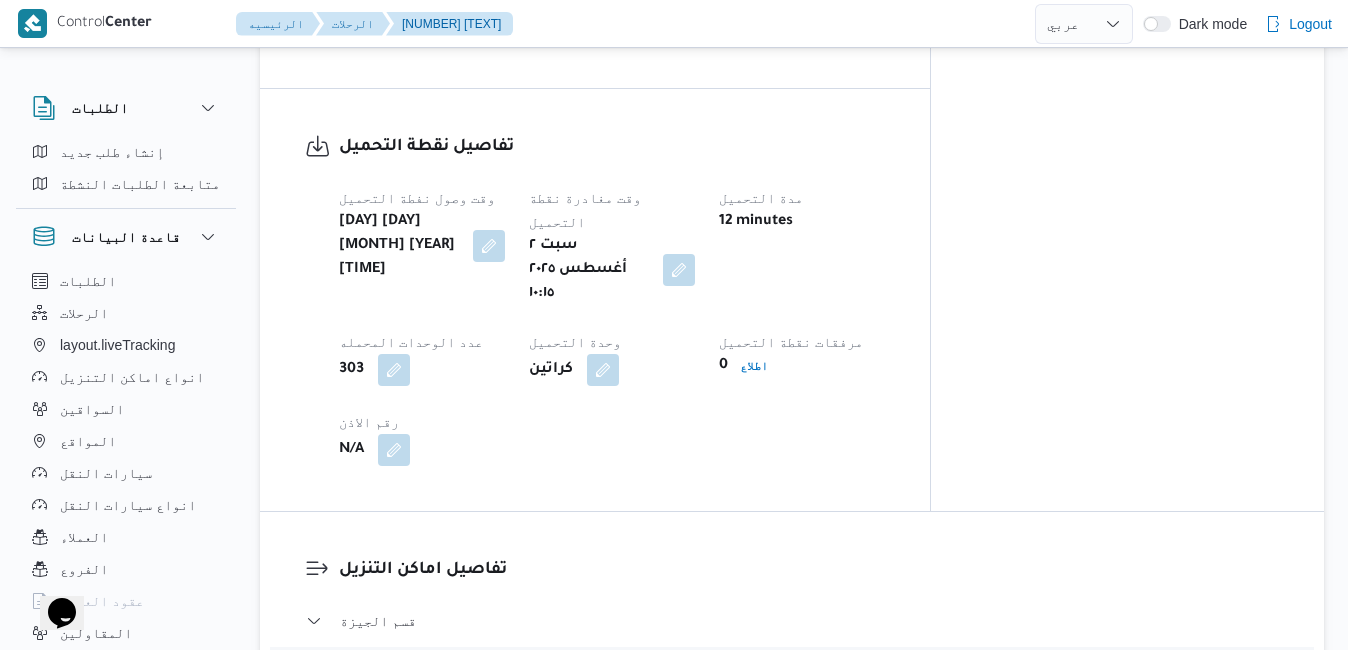 scroll, scrollTop: 1440, scrollLeft: 0, axis: vertical 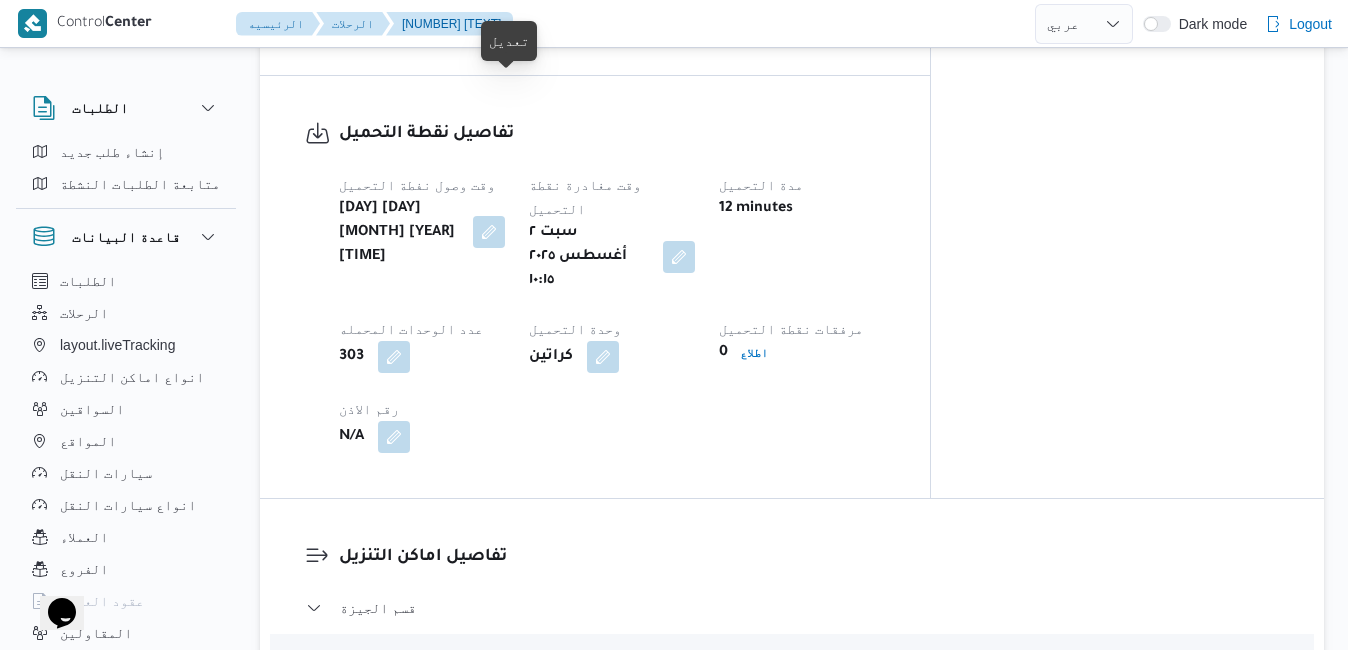 click at bounding box center [489, 232] 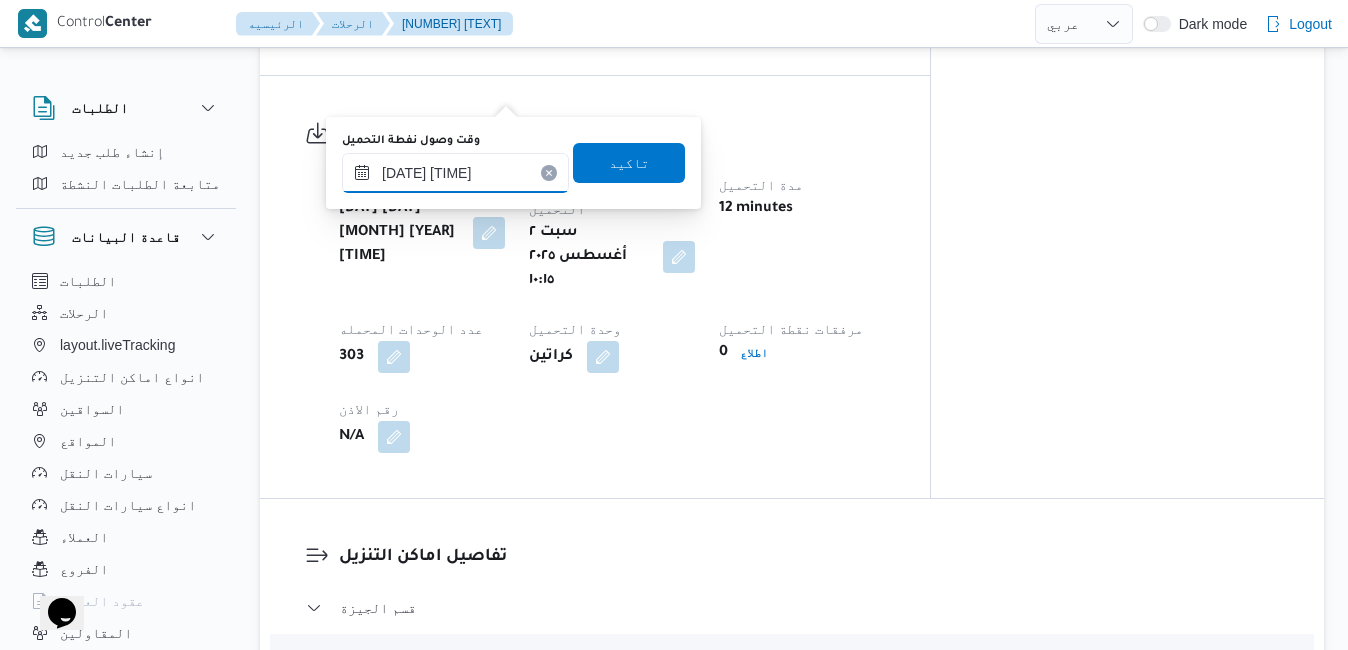 click on "٠٢/٠٨/٢٠٢٥ ١٠:٠٣" at bounding box center (455, 173) 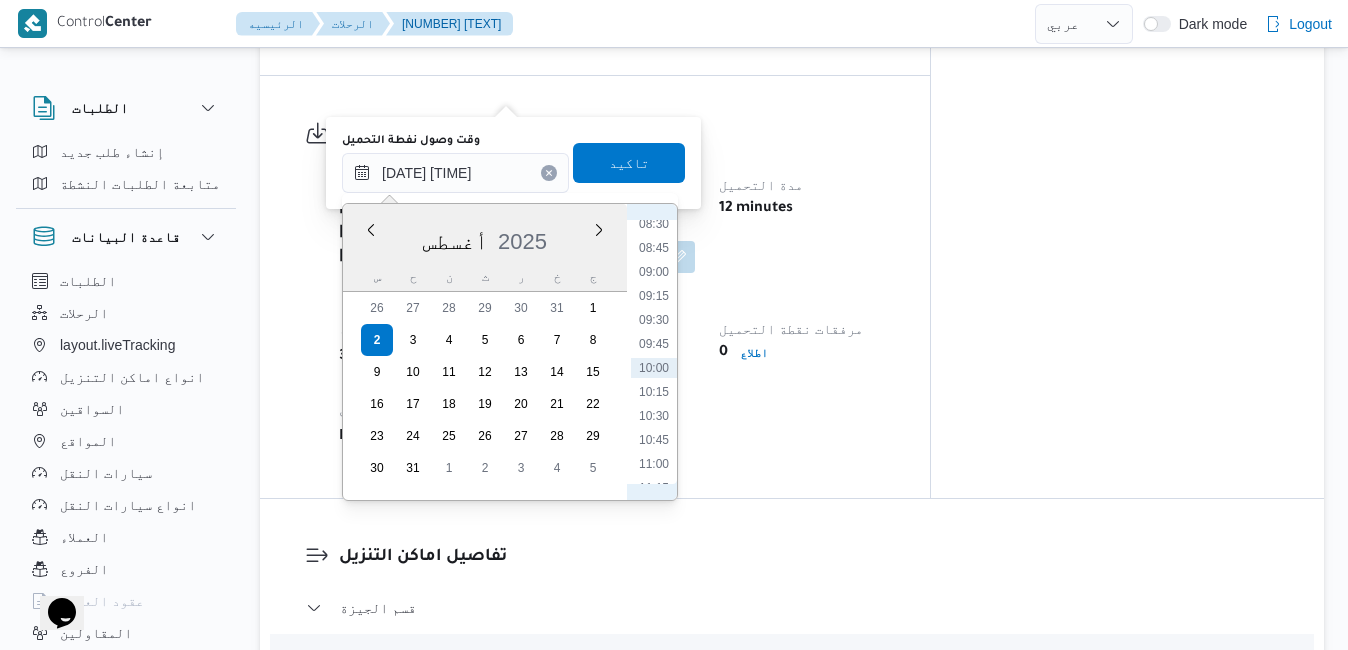scroll, scrollTop: 591, scrollLeft: 0, axis: vertical 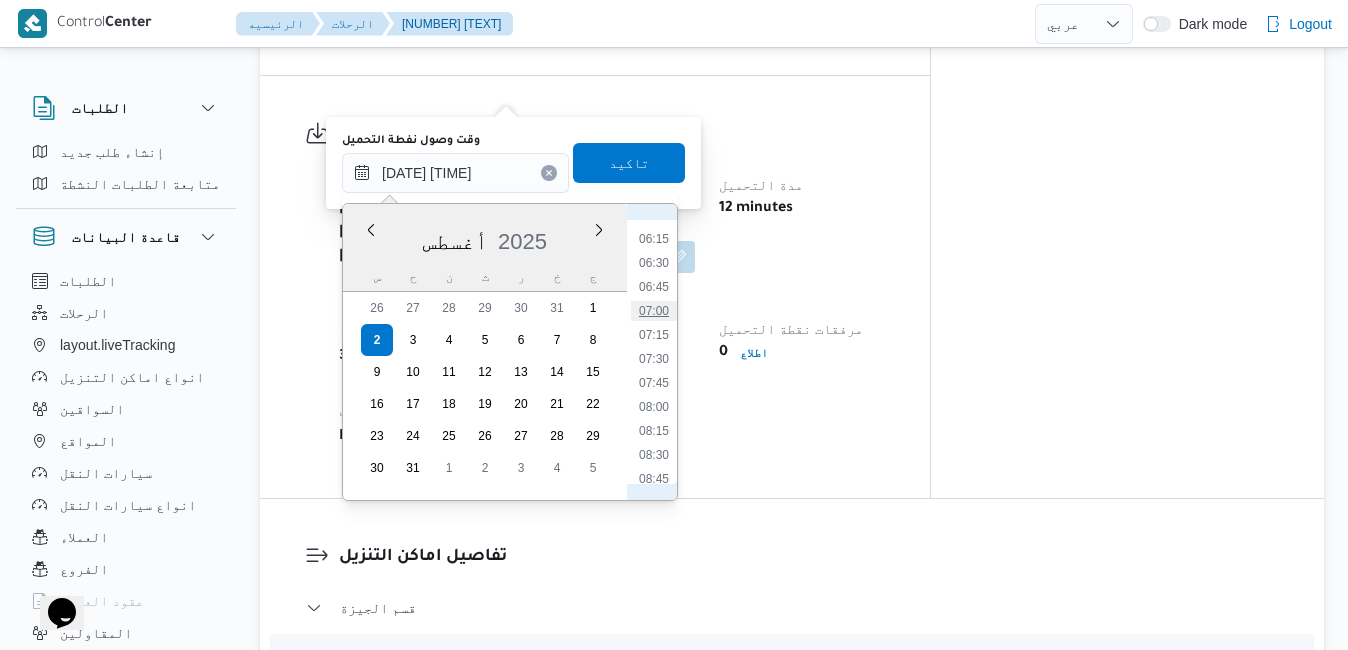 click on "07:00" at bounding box center (654, 311) 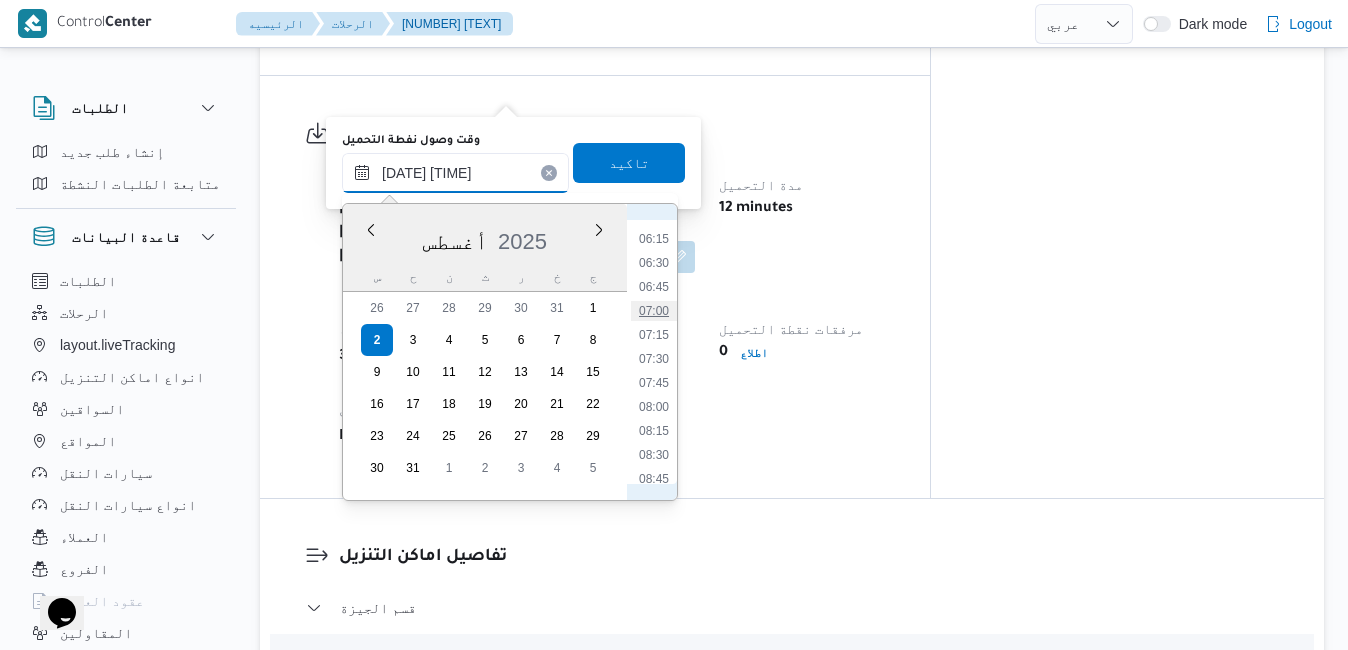 type on "٠٢/٠٨/٢٠٢٥ ٠٧:٠٠" 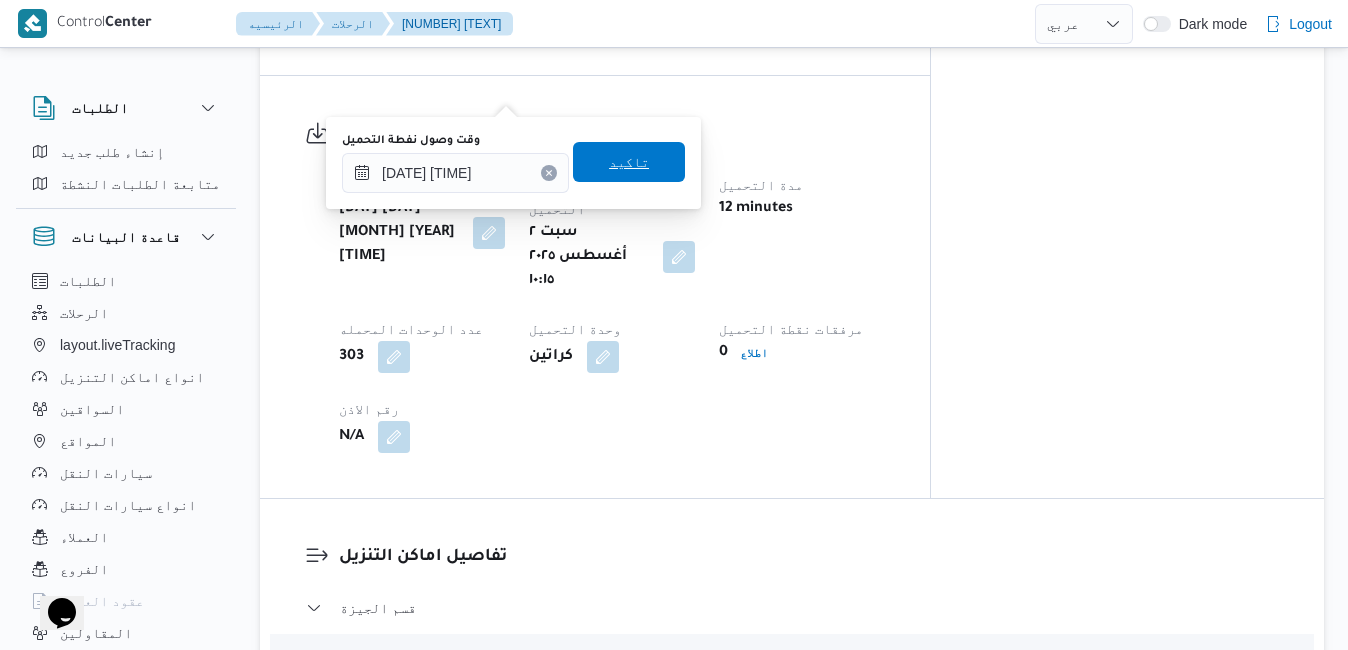 click on "تاكيد" at bounding box center [629, 162] 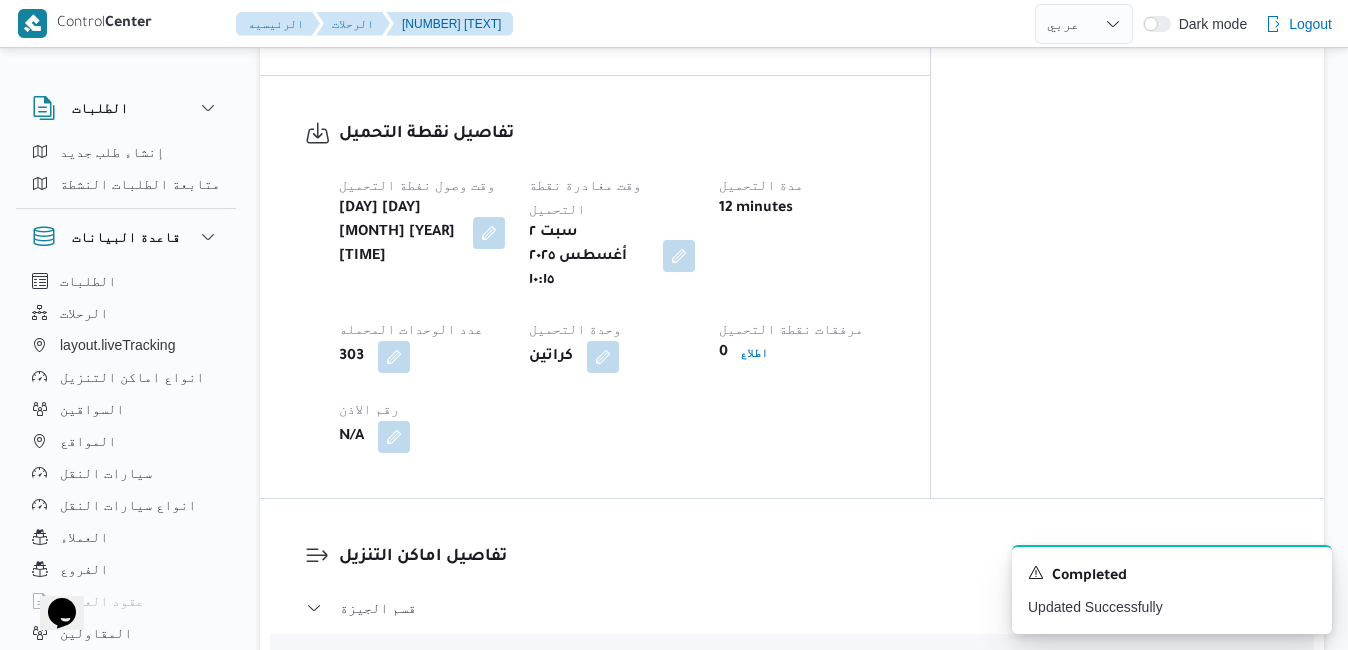 click at bounding box center [679, 256] 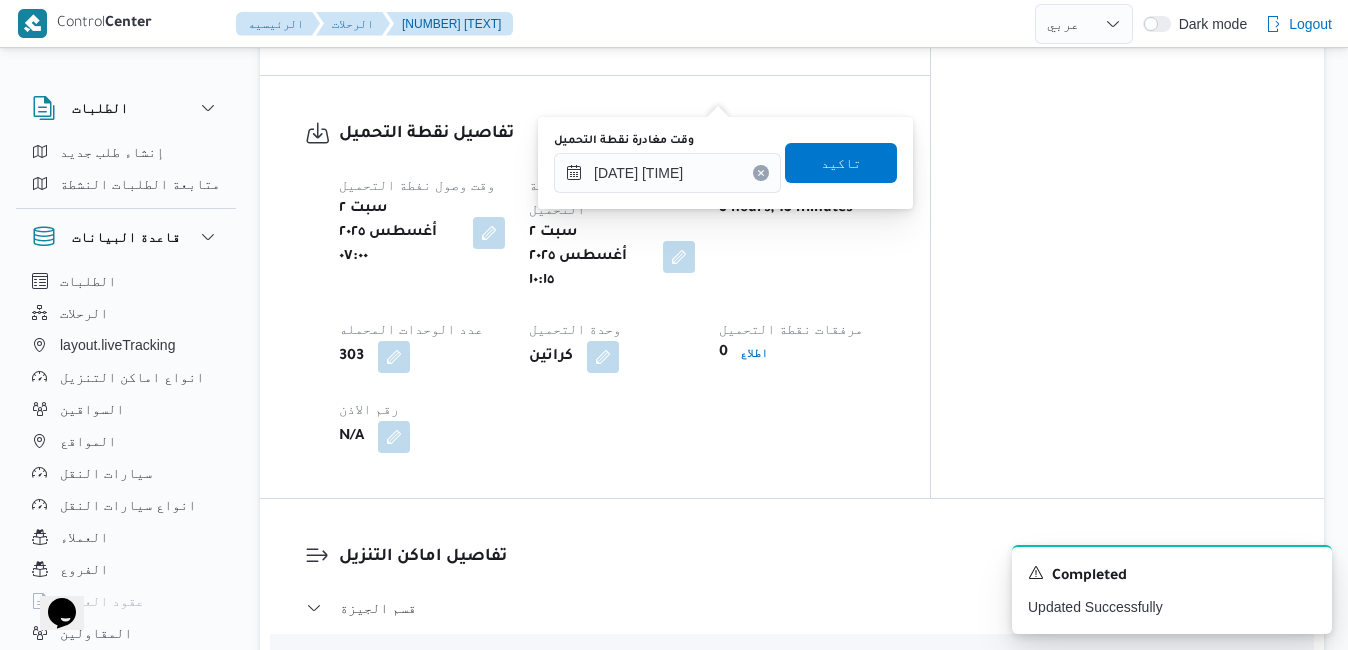 click on "وقت مغادرة نقطة التحميل ٠٢/٠٨/٢٠٢٥ ١٠:١٥ تاكيد" at bounding box center [725, 163] 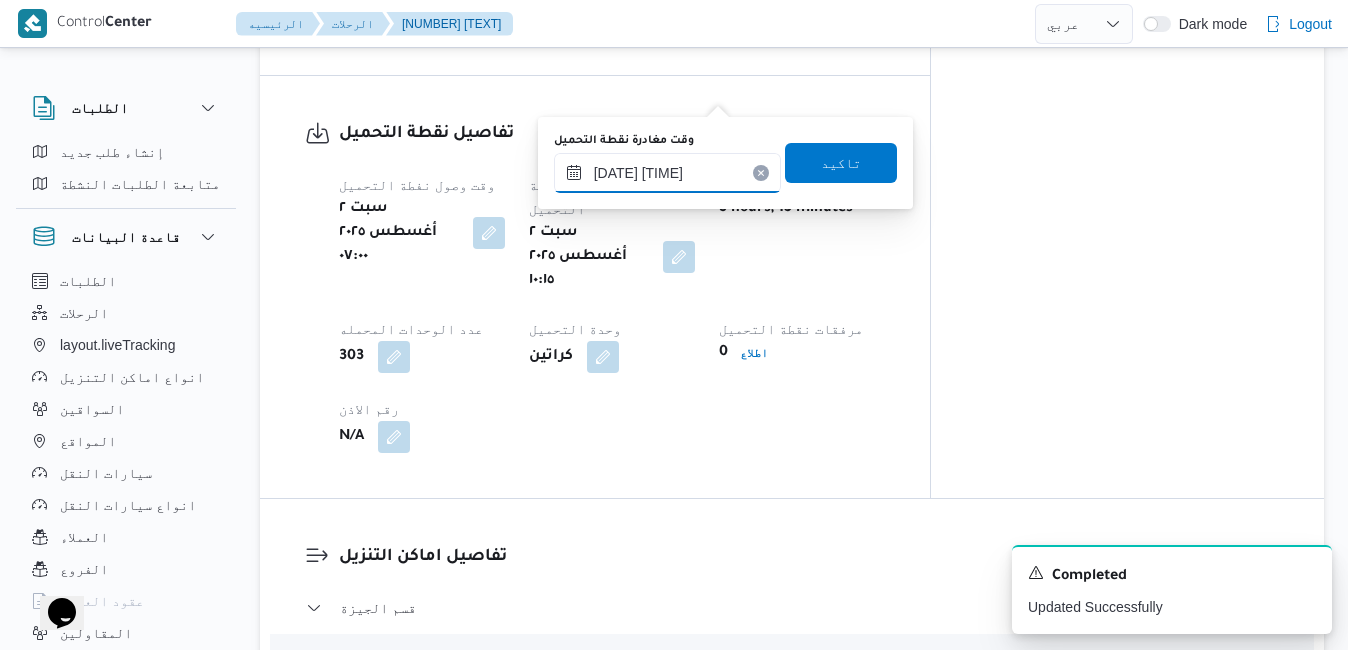 click on "٠٢/٠٨/٢٠٢٥ ١٠:١٥" at bounding box center (667, 173) 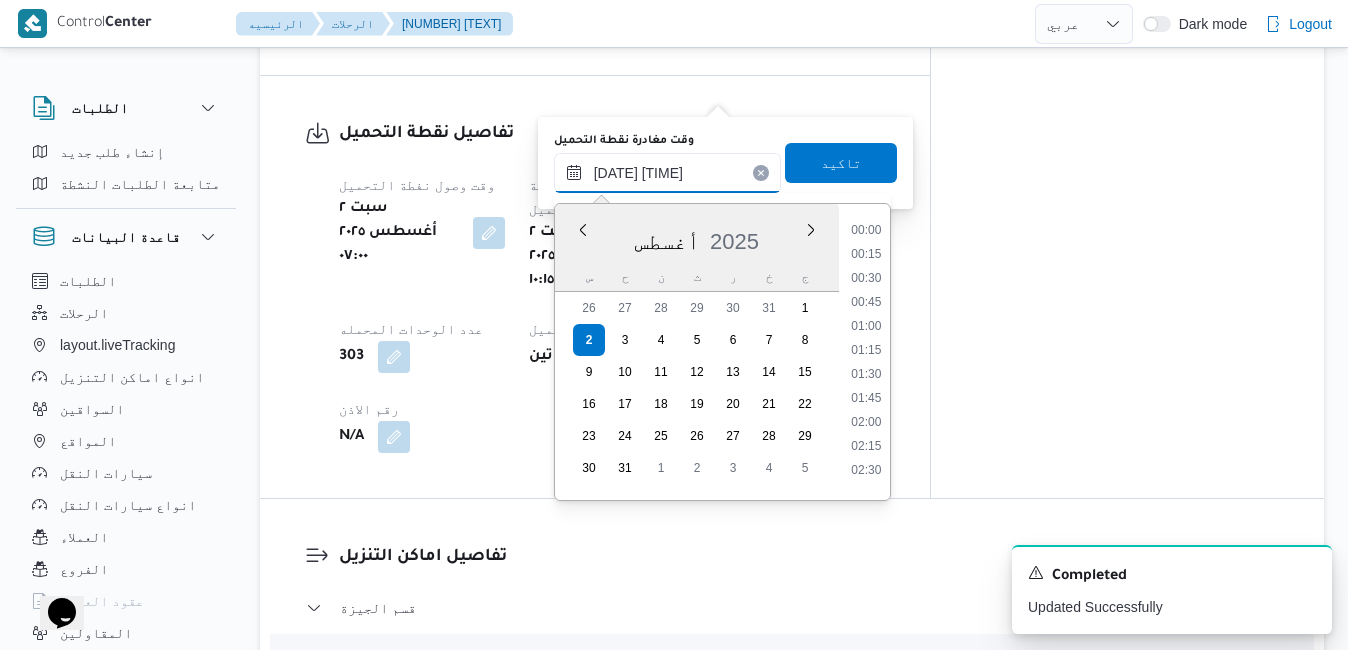 scroll, scrollTop: 846, scrollLeft: 0, axis: vertical 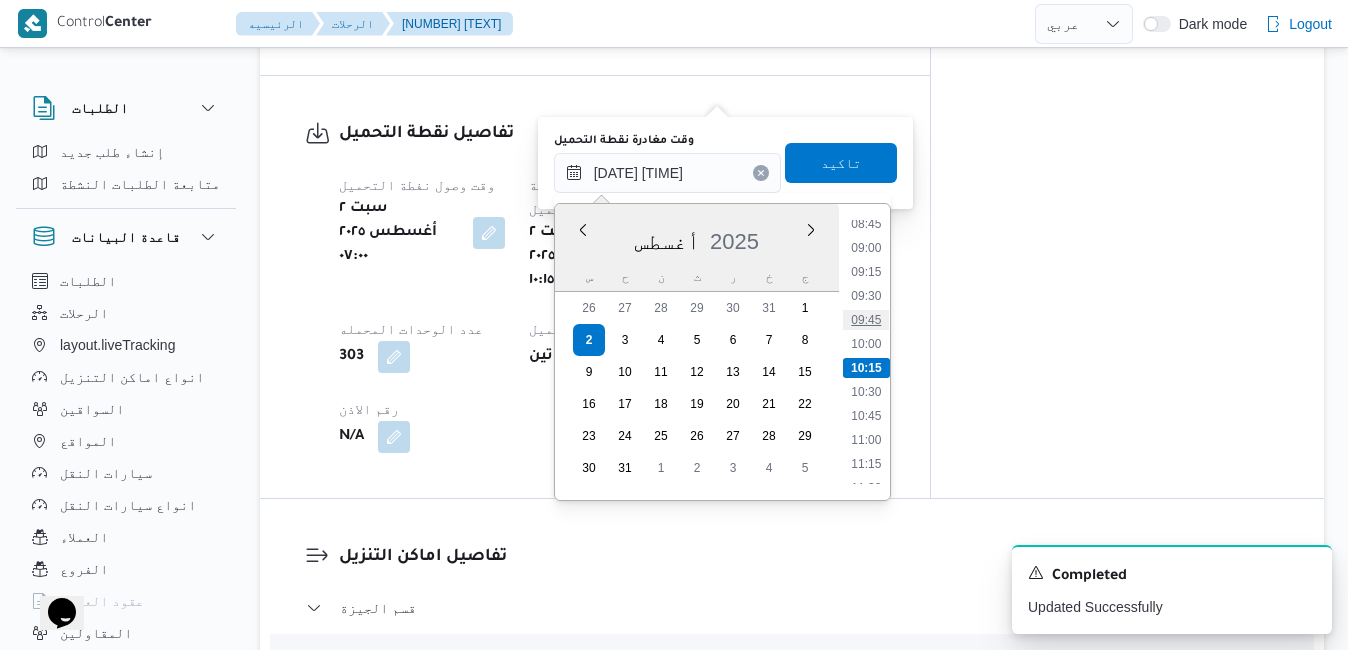 click on "09:45" at bounding box center [866, 320] 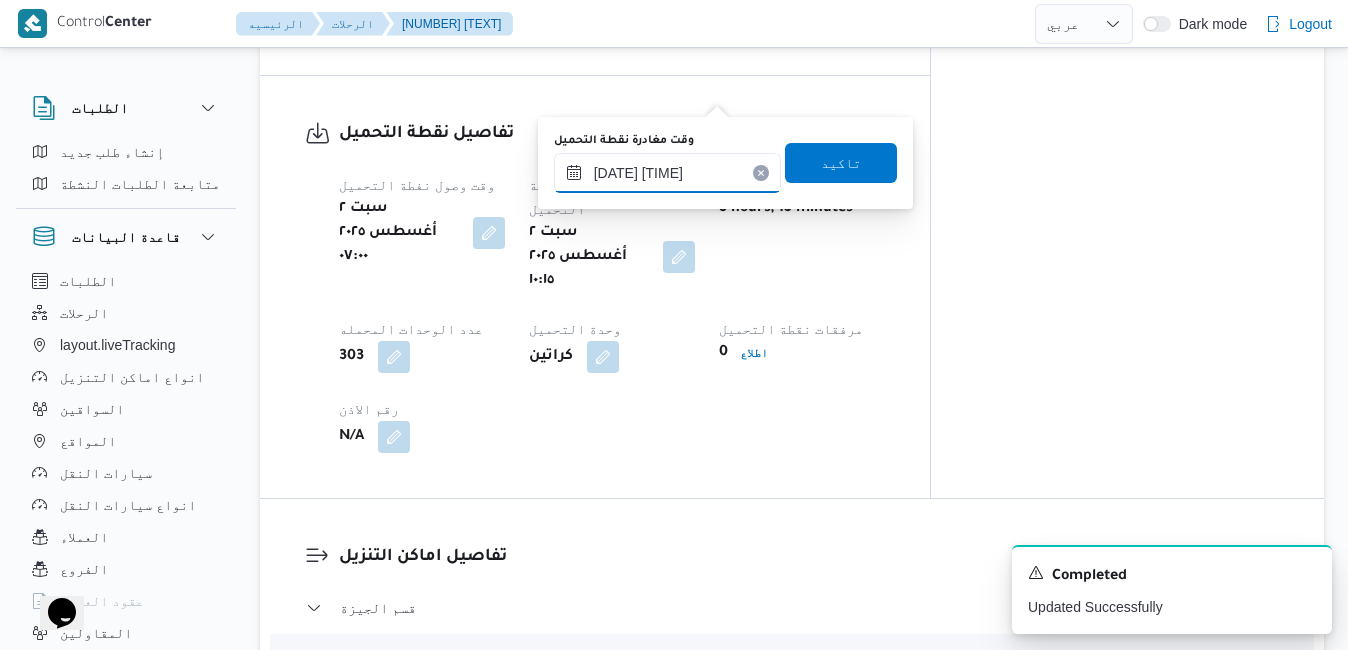 click on "٠٢/٠٨/٢٠٢٥ ٠٩:٤٥" at bounding box center [667, 173] 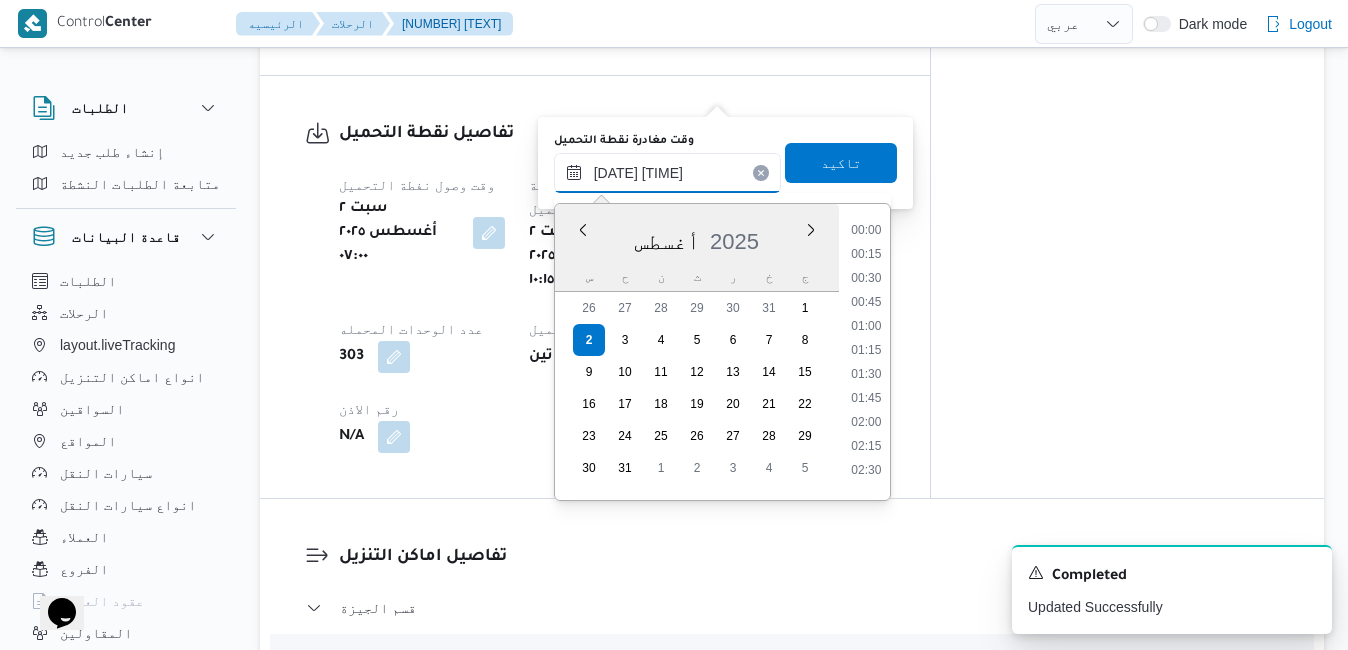 click on "٠٢/٠٨/٢٠٢٥ ٠٩:٤٥" at bounding box center (667, 173) 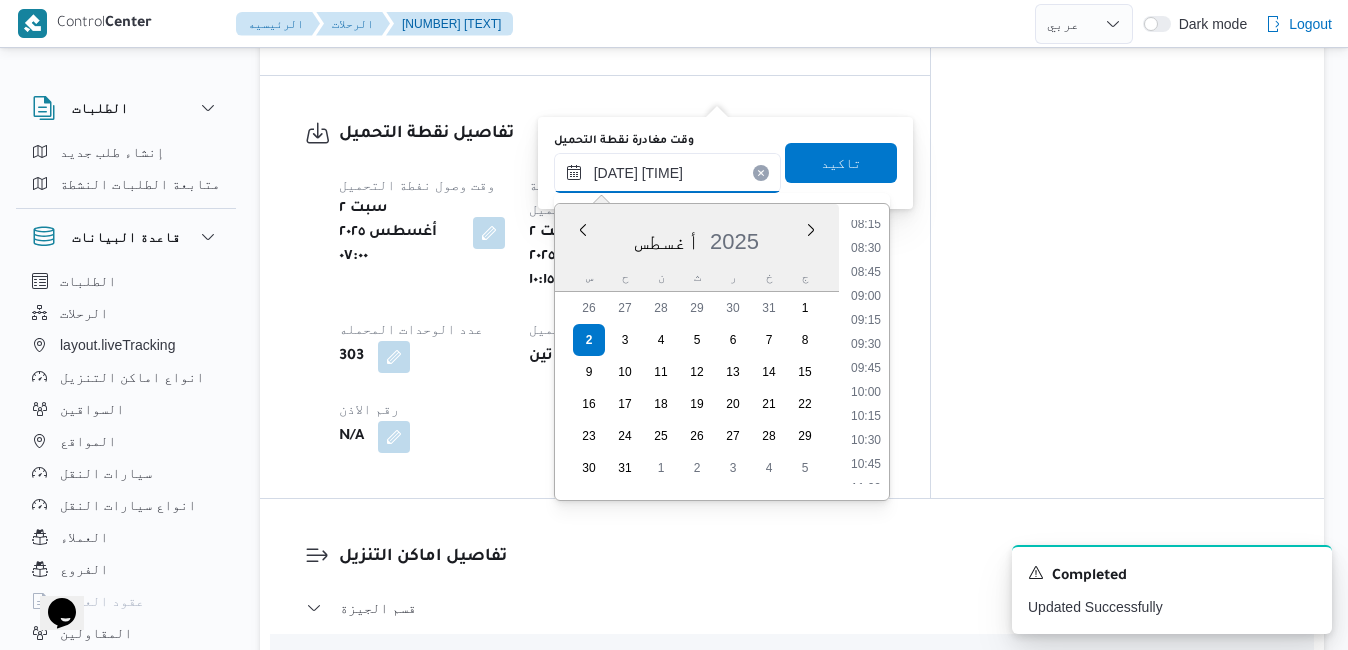type on "٠٢/٠٨/٢٠٢٥ ٠٩:50" 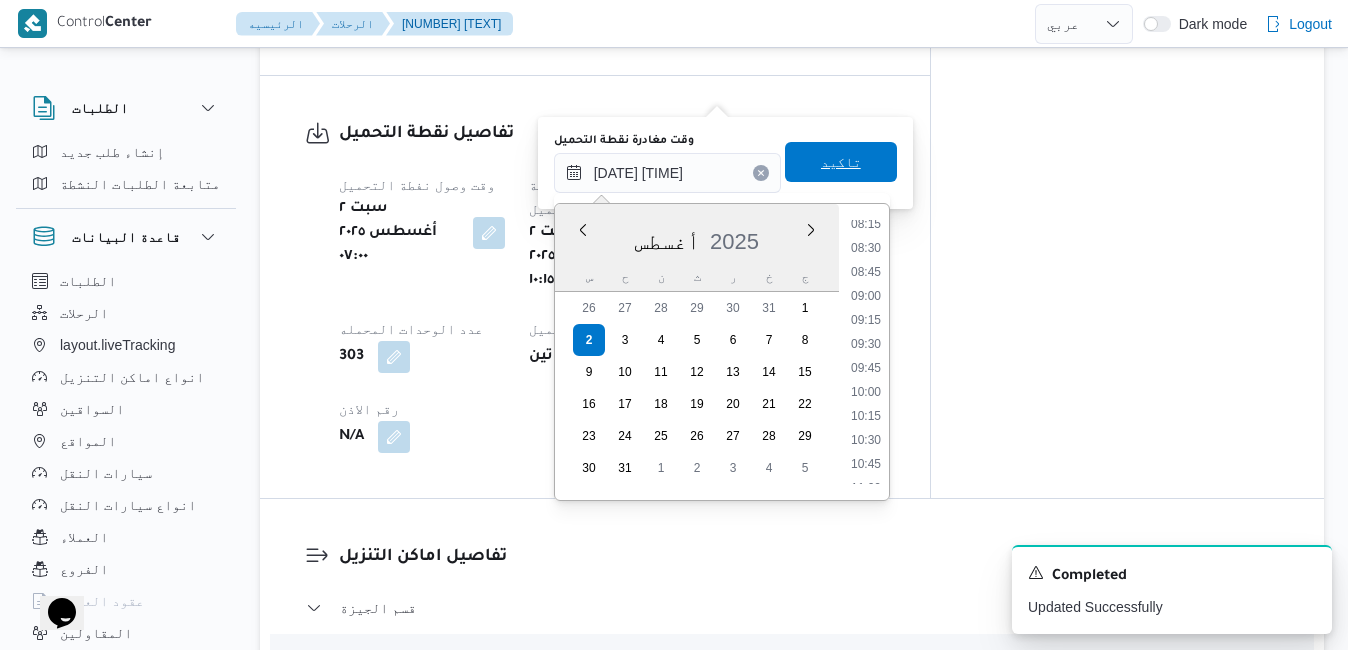 click on "تاكيد" at bounding box center (841, 162) 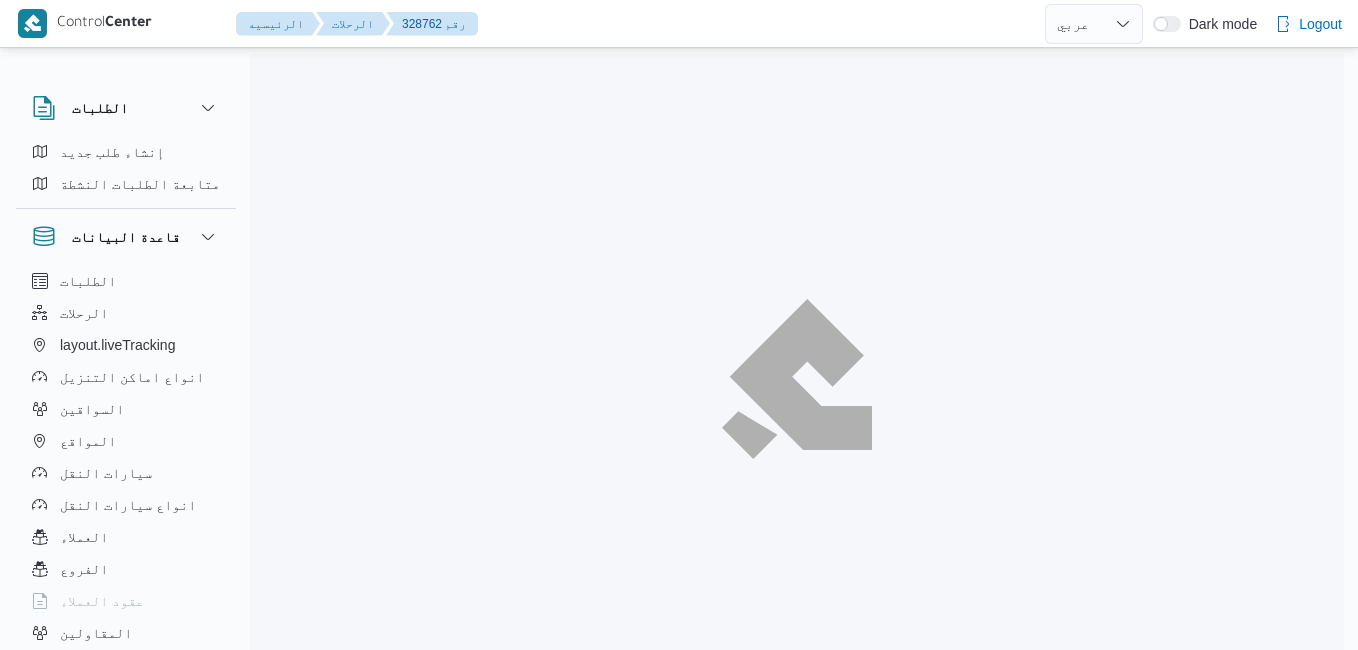 select on "ar" 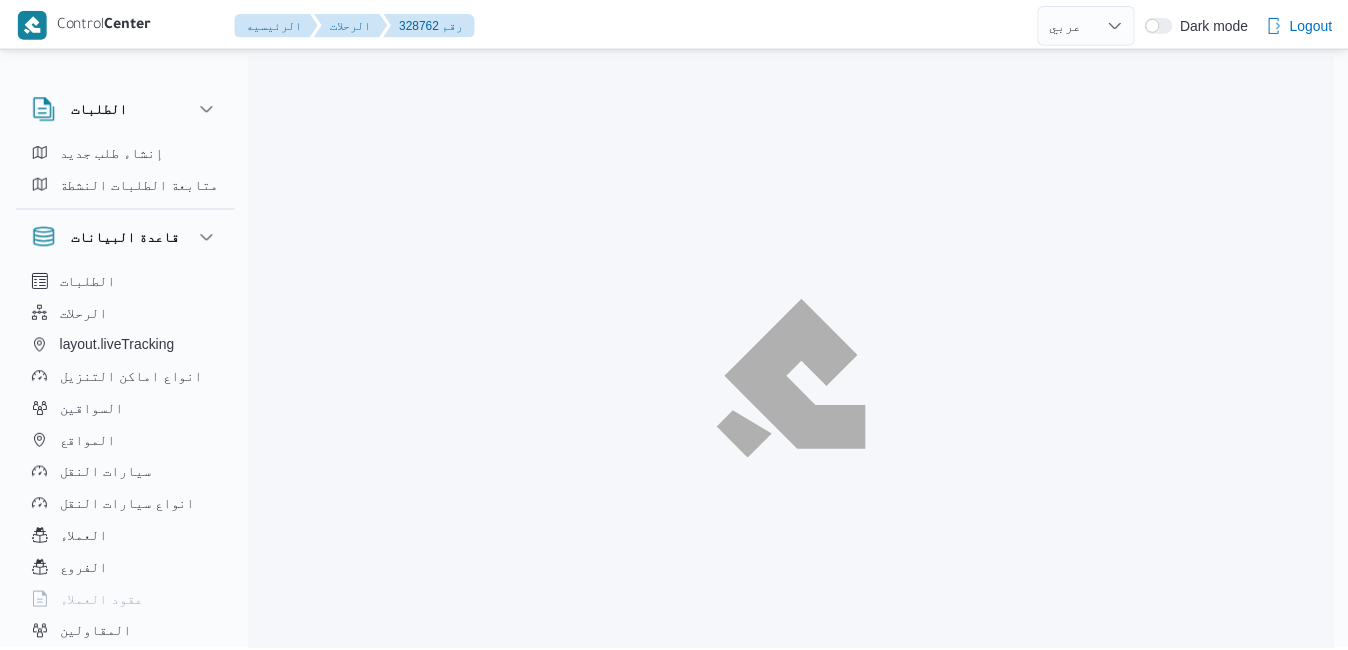 scroll, scrollTop: 0, scrollLeft: 0, axis: both 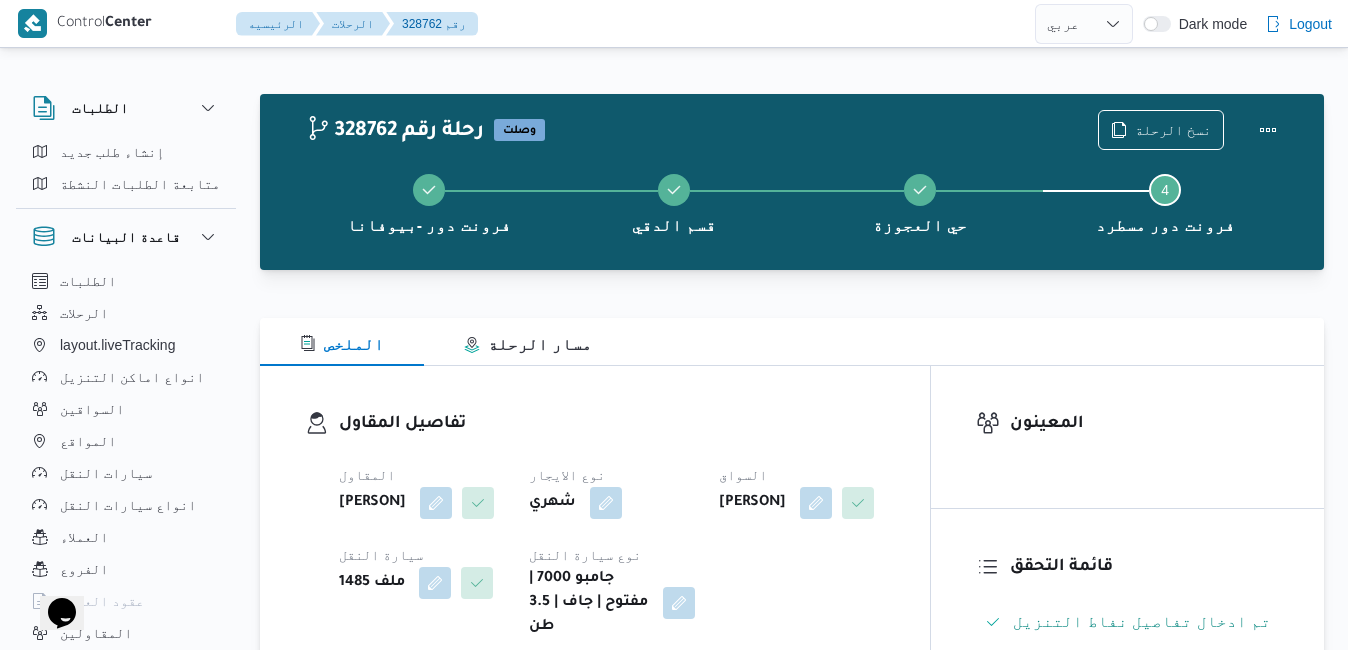 click on "تفاصيل المقاول المقاول [PERSON] نوع الايجار شهري السواق [PERSON] سيارة النقل ملف 1485 نوع سيارة النقل جامبو 7000 | مفتوح | جاف | 3.5 طن" at bounding box center [595, 525] 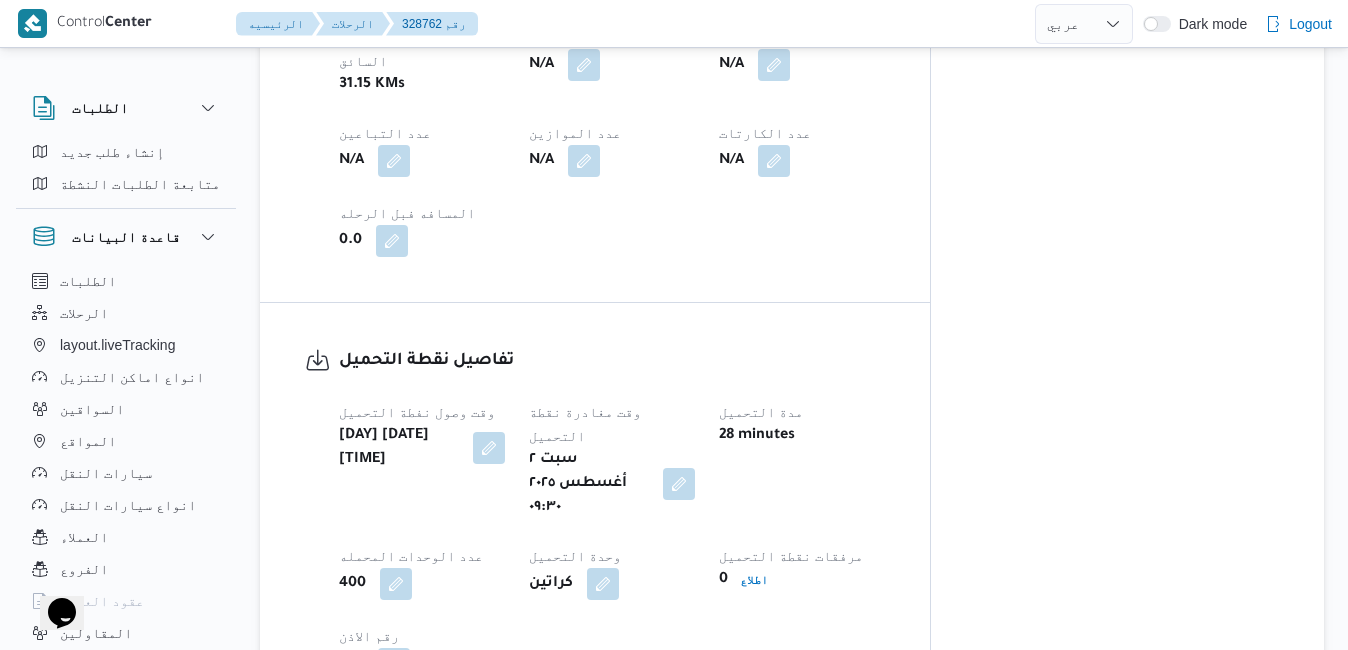 scroll, scrollTop: 1240, scrollLeft: 0, axis: vertical 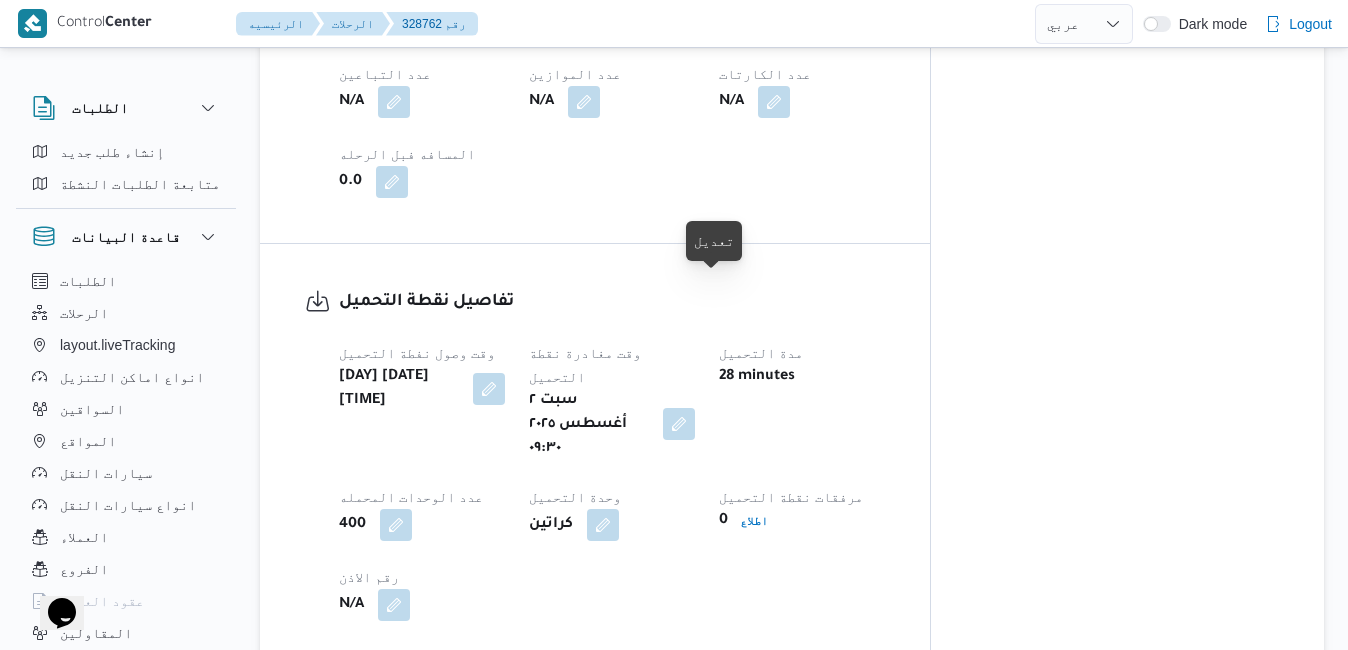 click at bounding box center (679, 424) 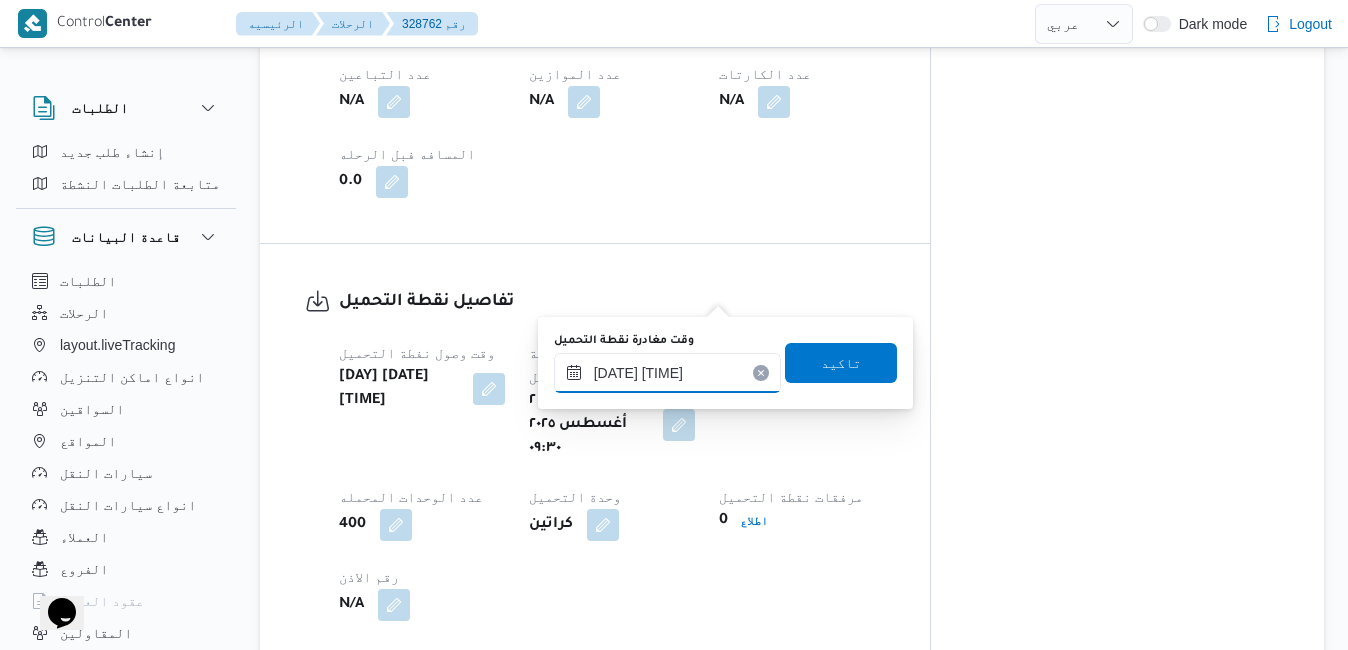 click on "[DATE] [TIME]" at bounding box center [667, 373] 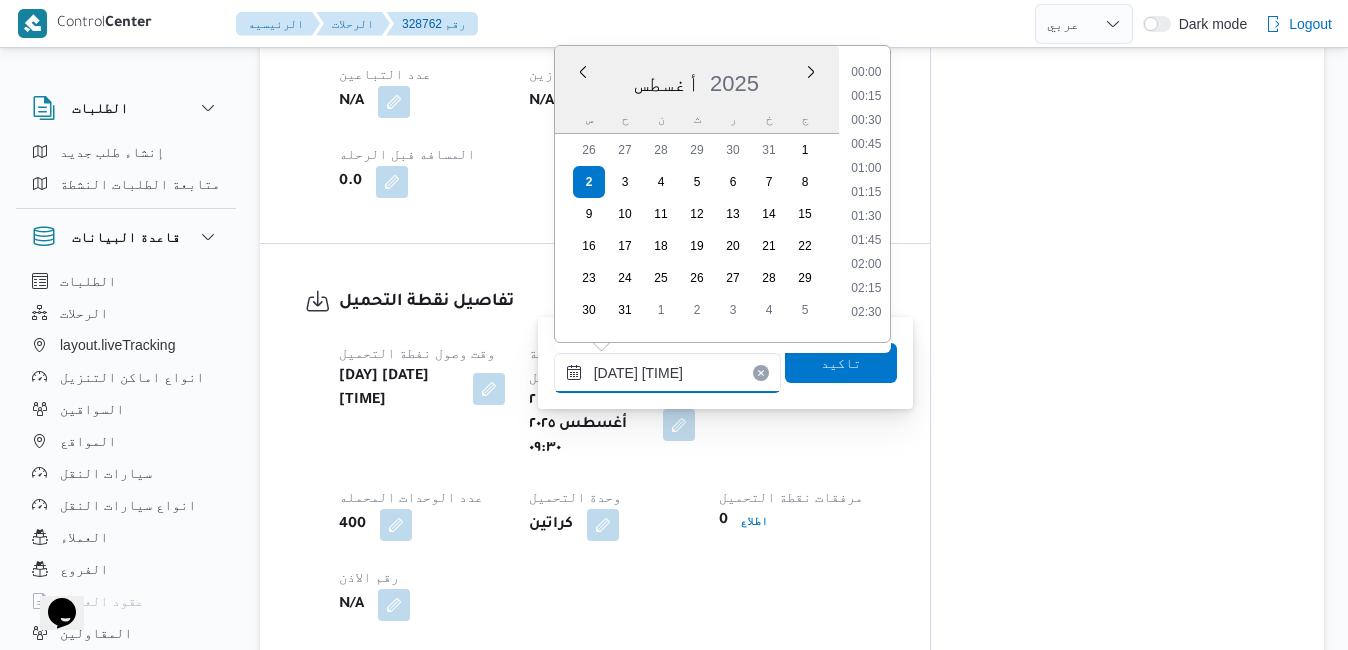 scroll, scrollTop: 774, scrollLeft: 0, axis: vertical 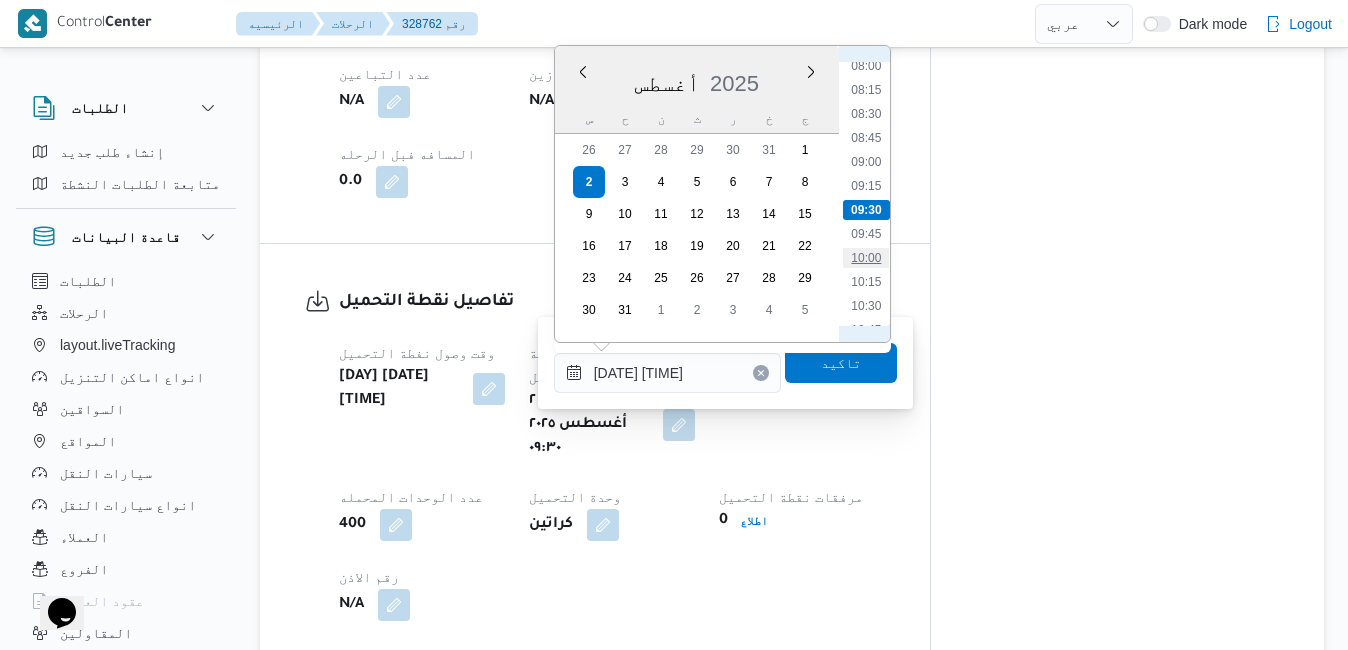 click on "10:00" at bounding box center [866, 258] 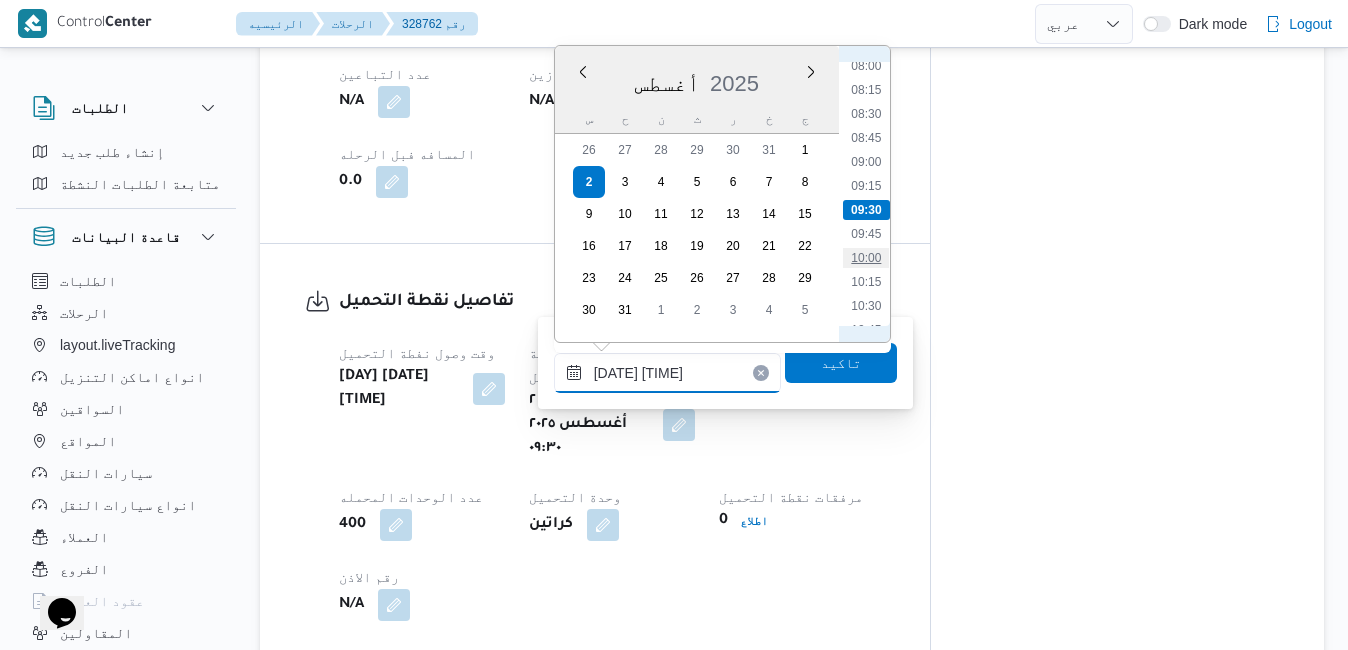 type on "[DATE] [TIME]" 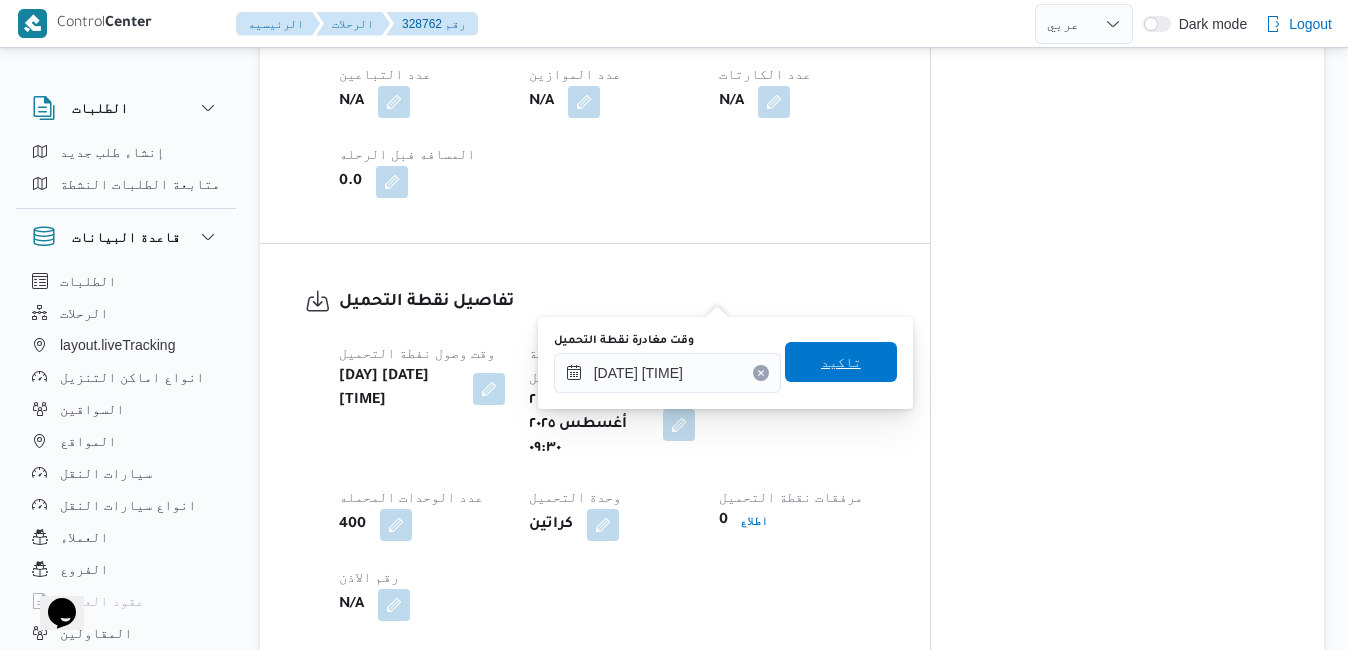 click on "تاكيد" at bounding box center (841, 362) 